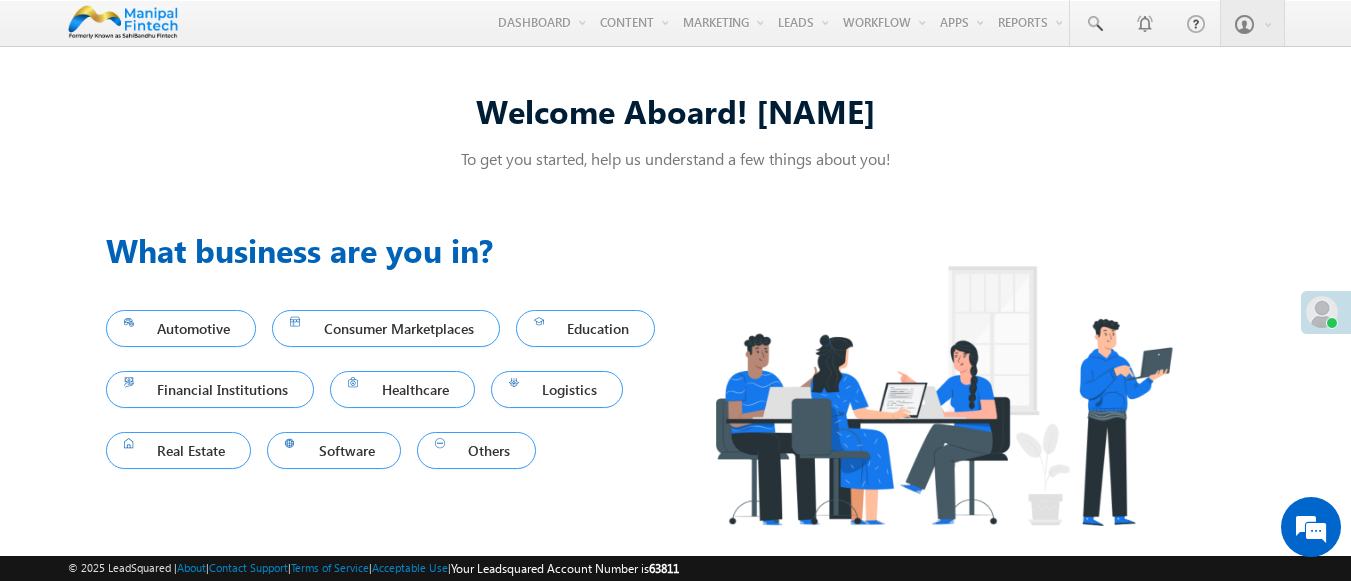 scroll, scrollTop: 0, scrollLeft: 0, axis: both 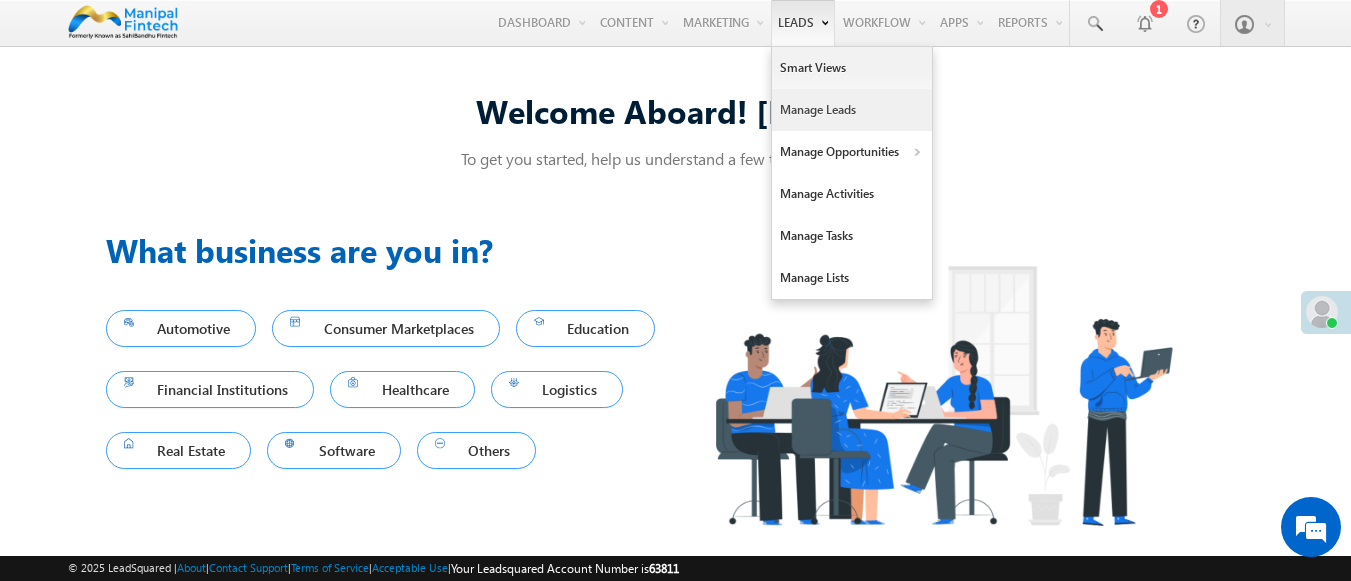 click on "Manage Leads" at bounding box center [852, 110] 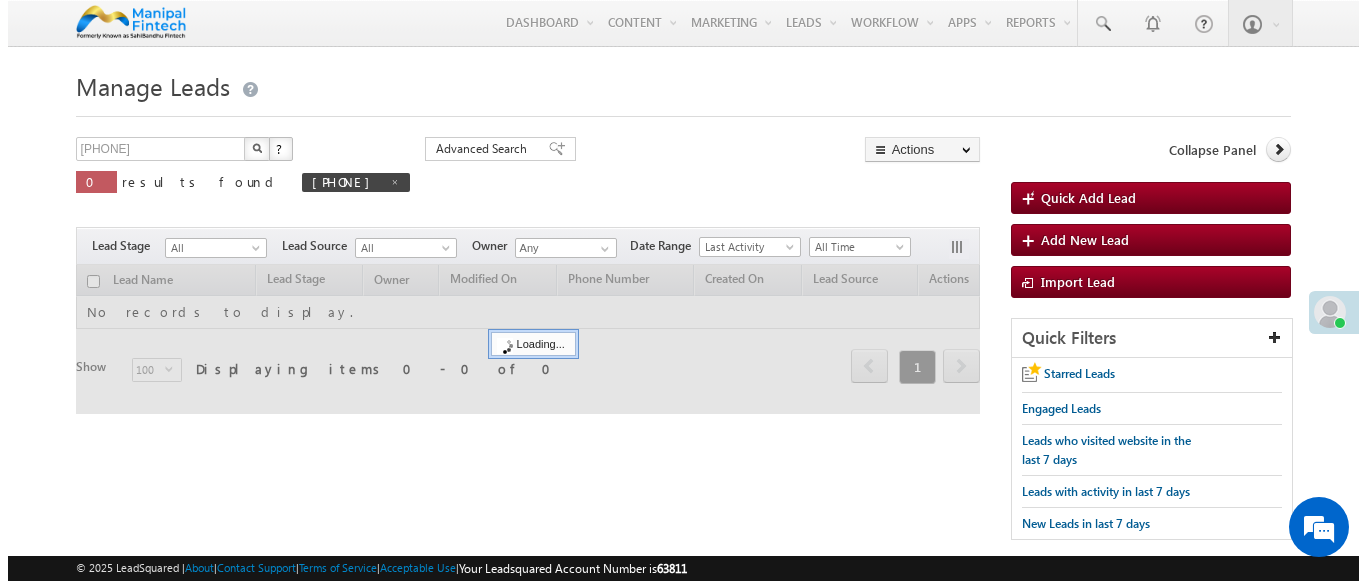 scroll, scrollTop: 0, scrollLeft: 0, axis: both 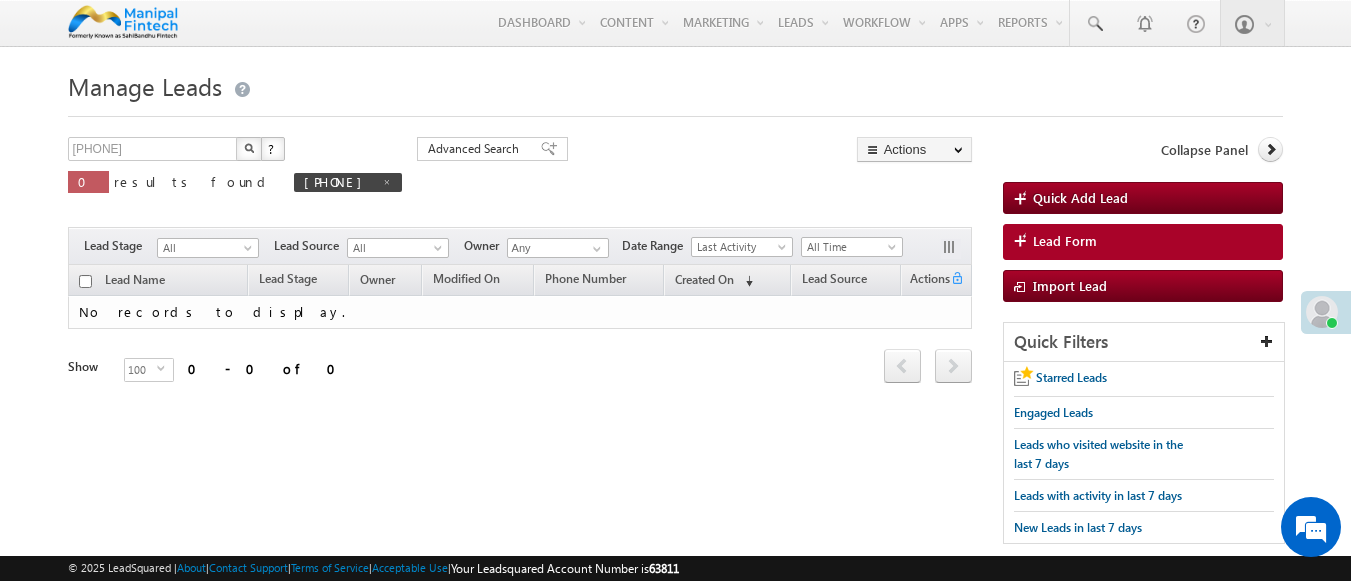 click on "Lead Form" at bounding box center [1065, 241] 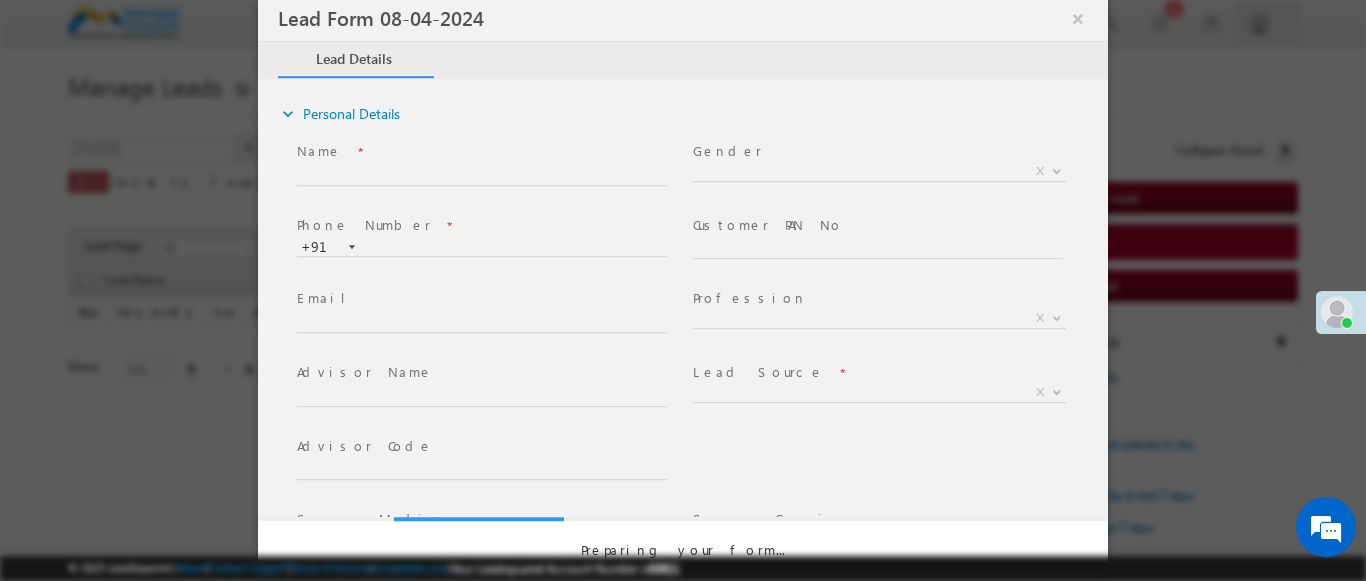 select on "Open" 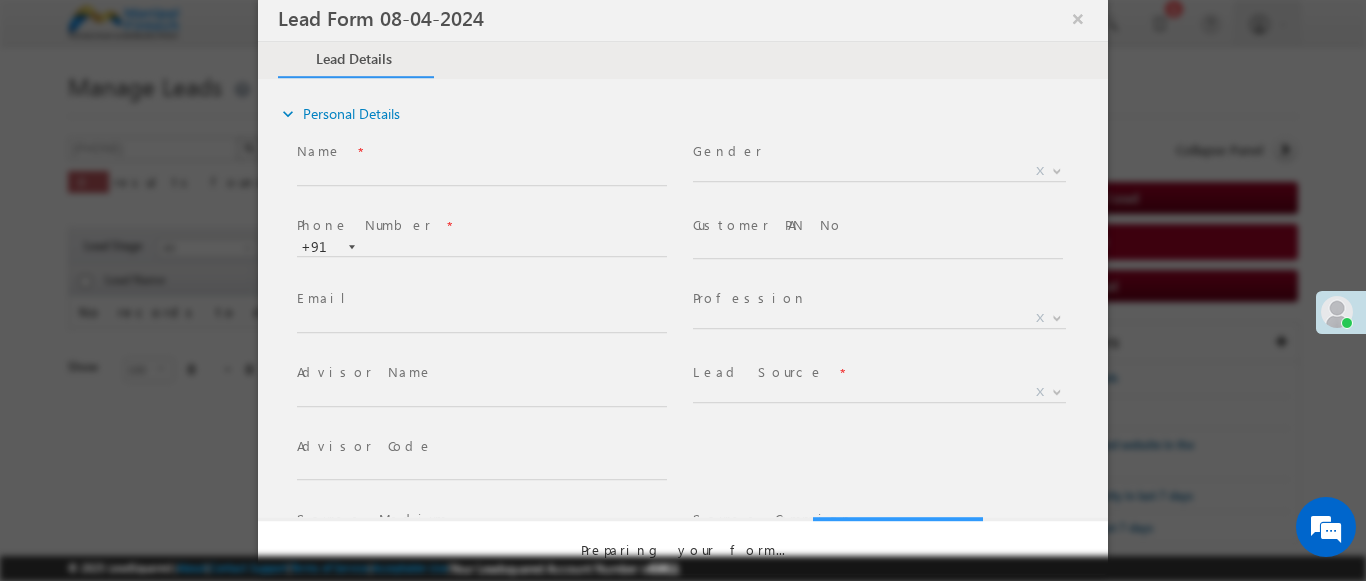 scroll, scrollTop: 0, scrollLeft: 0, axis: both 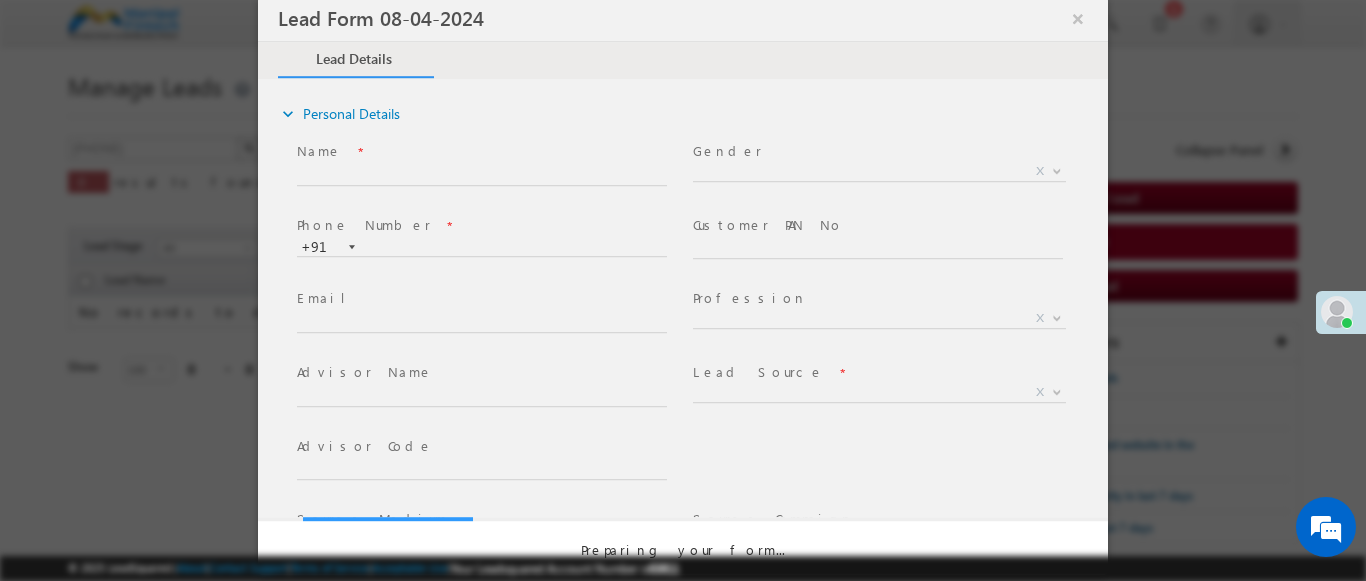 select on "Prospecting" 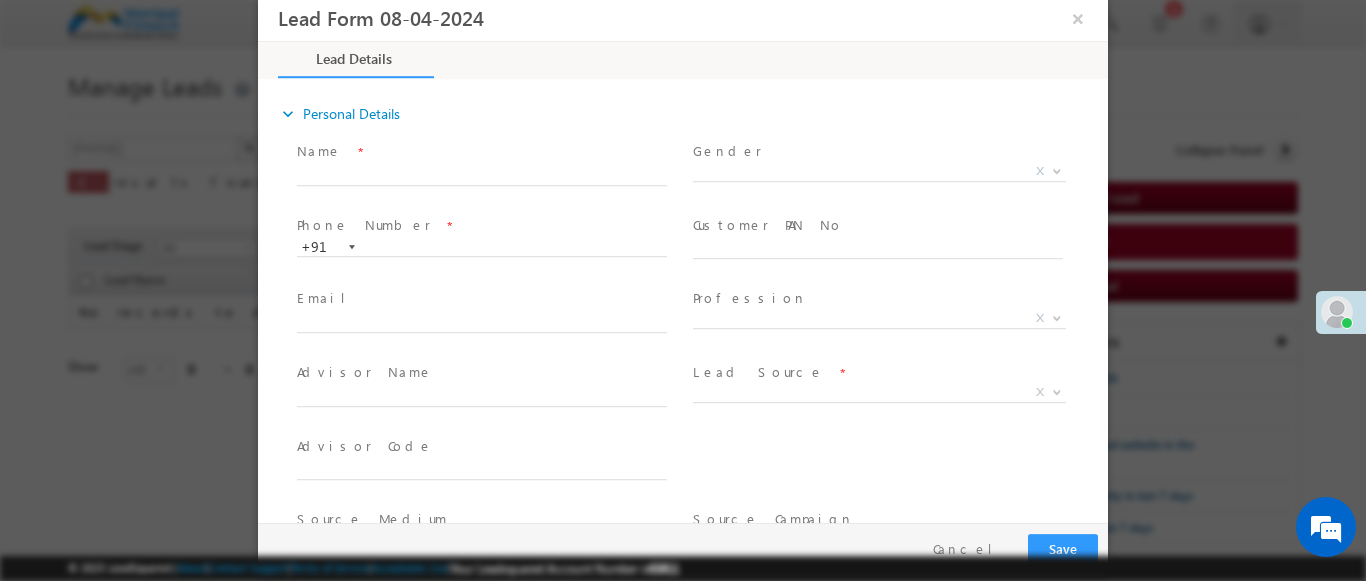 type on "[DATE] [TIME]" 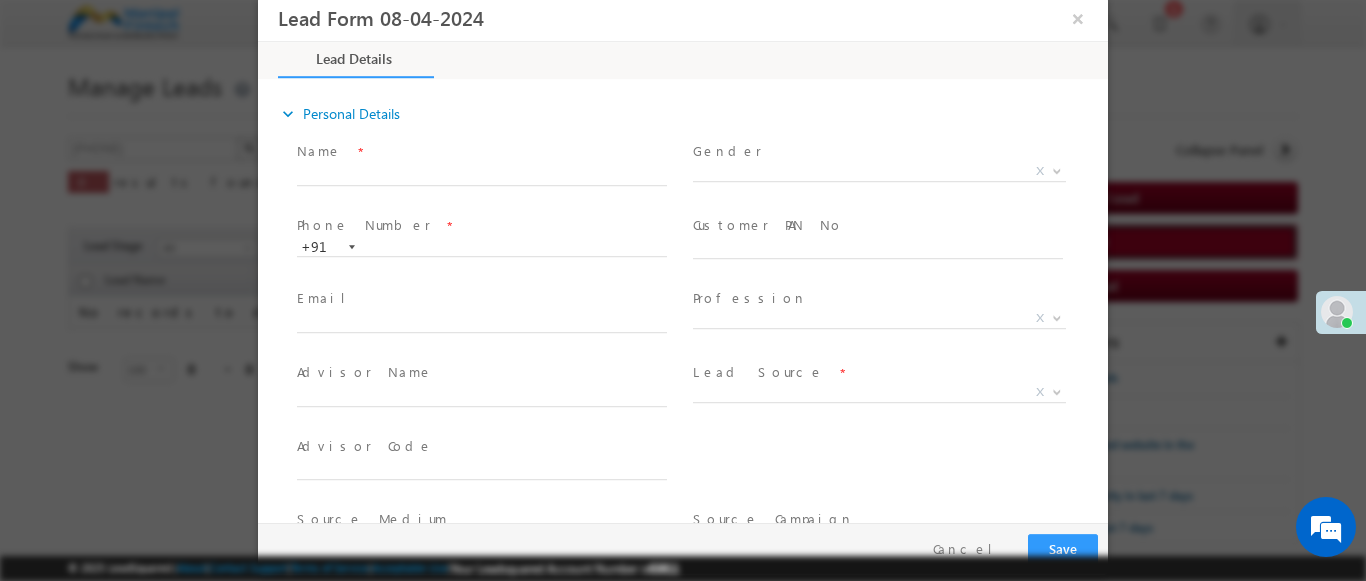 type on "0" 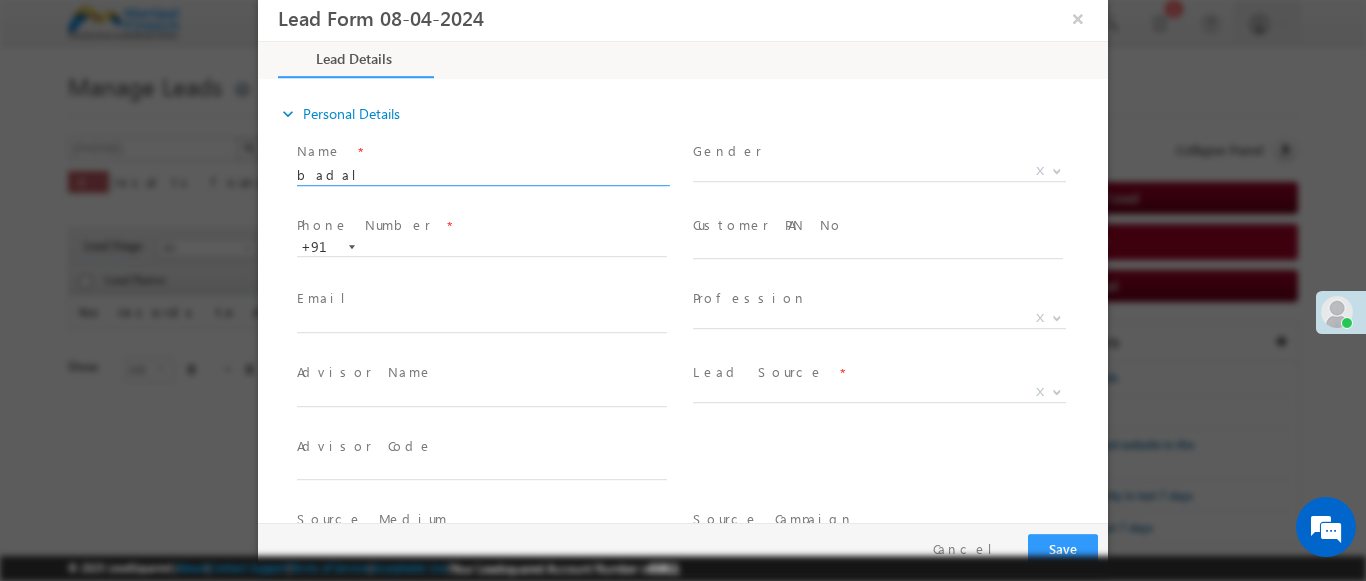 type on "badal" 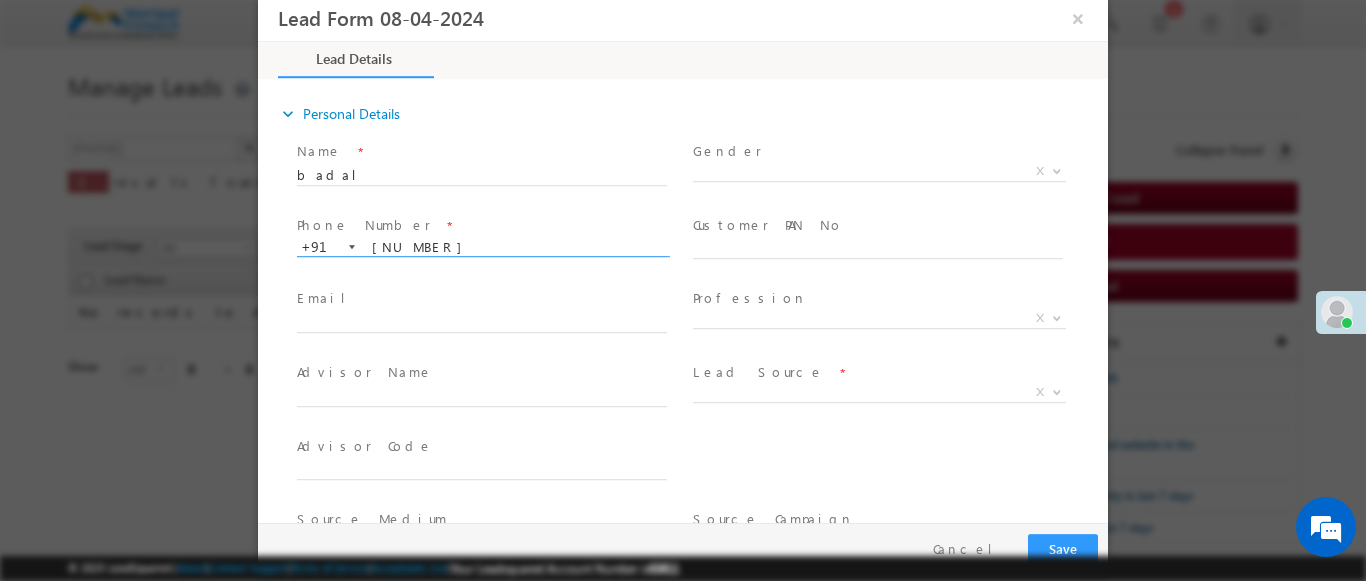 type on "[PHONE]" 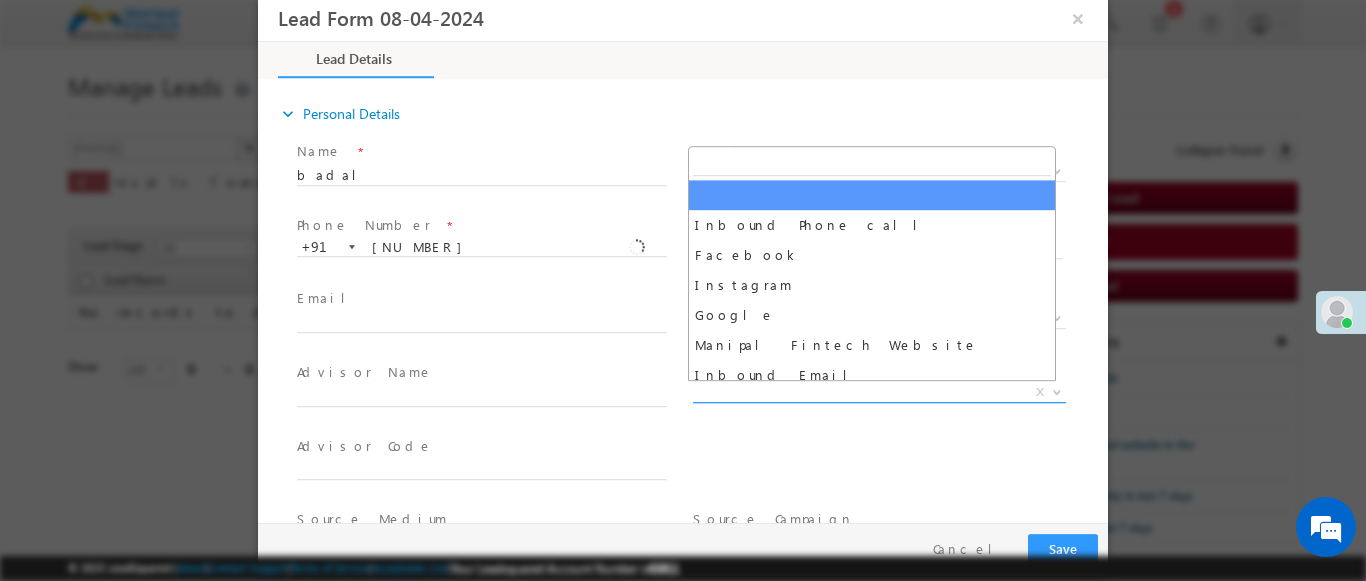 select on "Feedback" 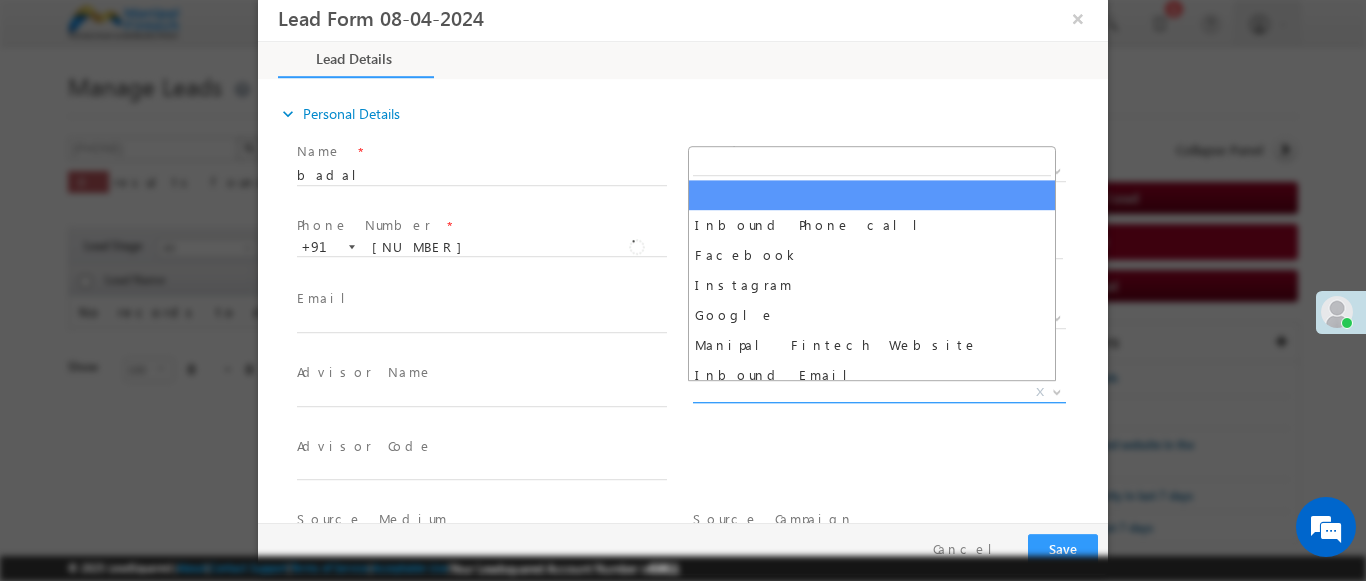 type on "badal- Feedback" 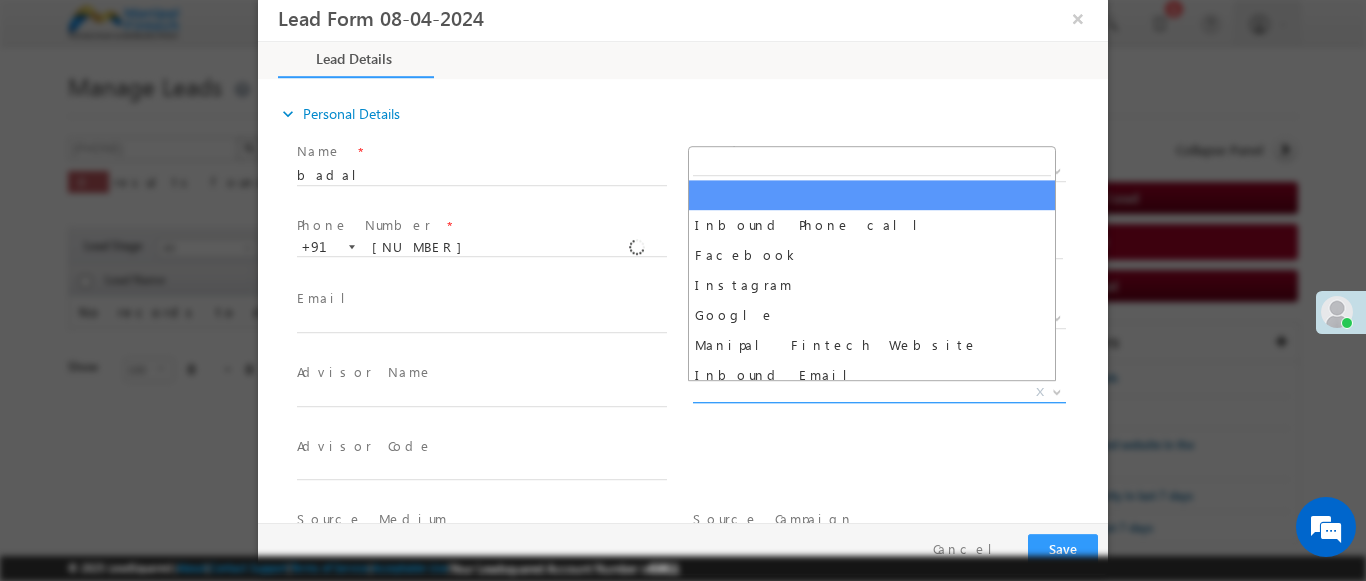 scroll, scrollTop: 0, scrollLeft: 0, axis: both 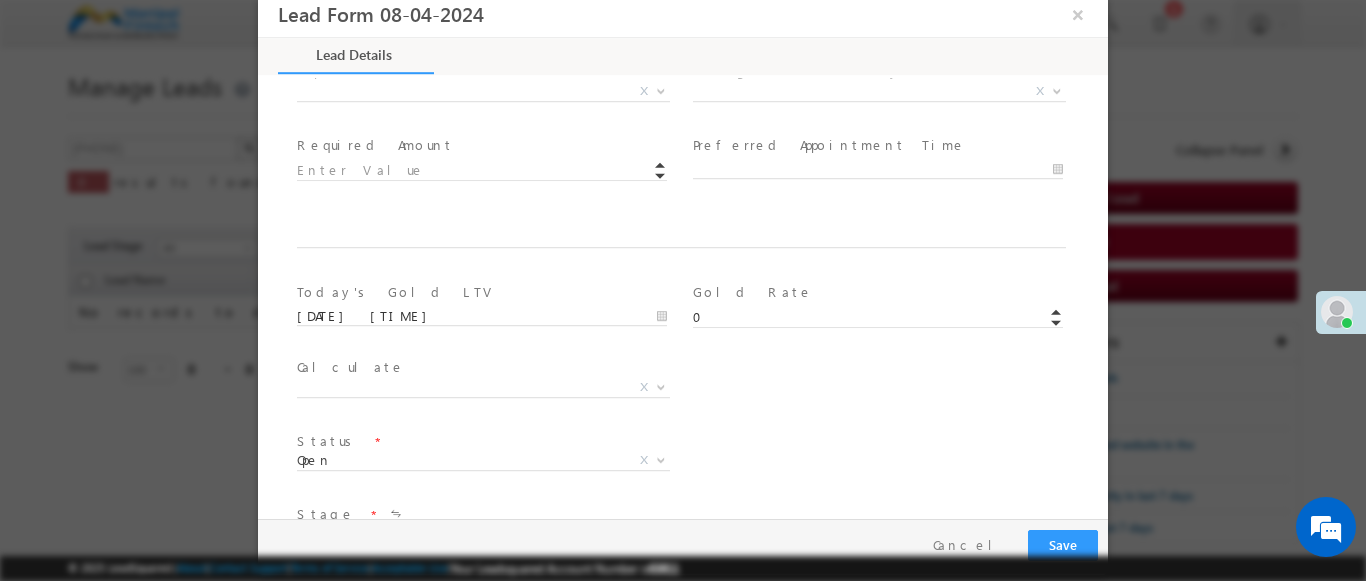 type on "600002" 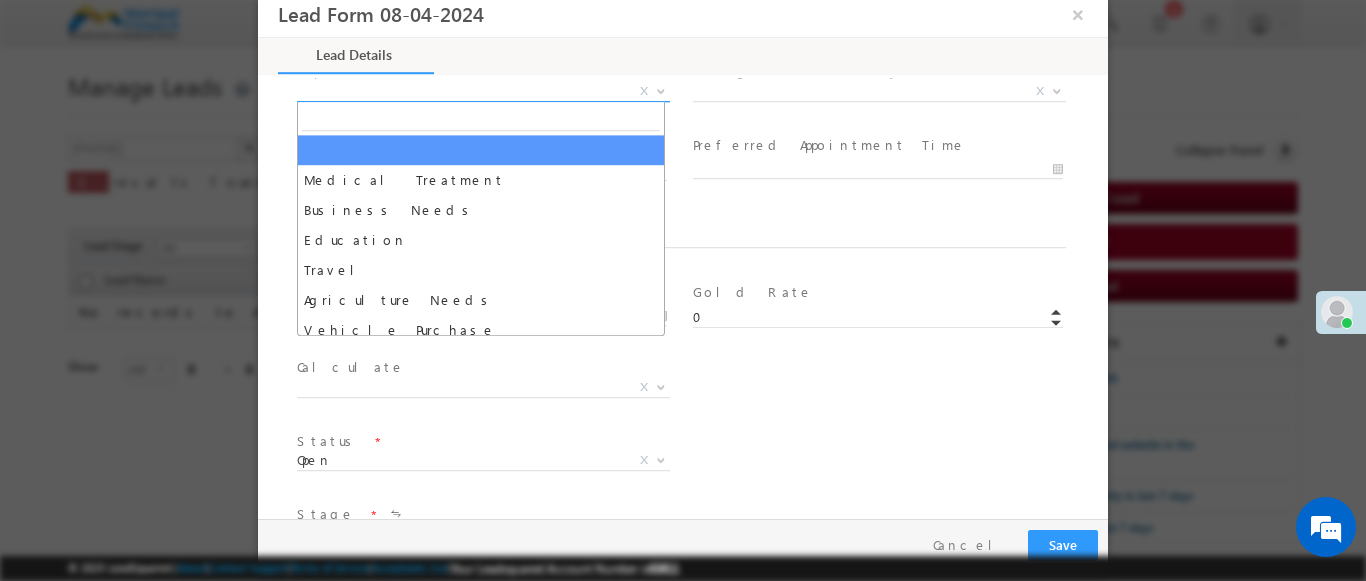 select on "Medical Treatment" 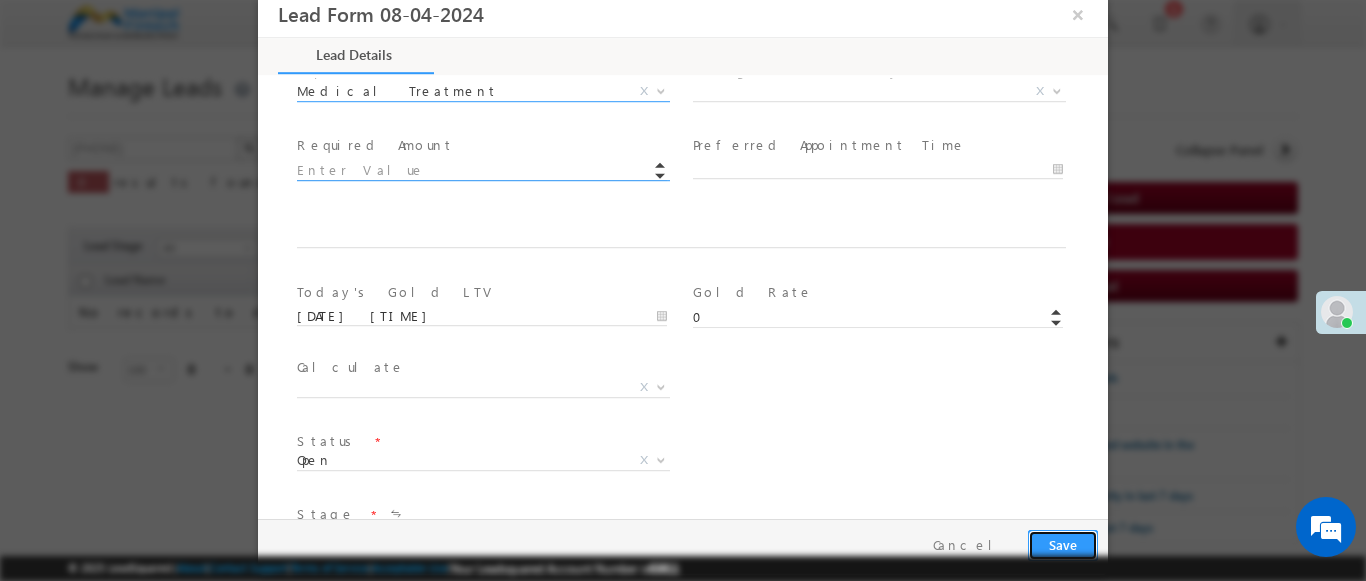 click on "Save" at bounding box center (1063, 545) 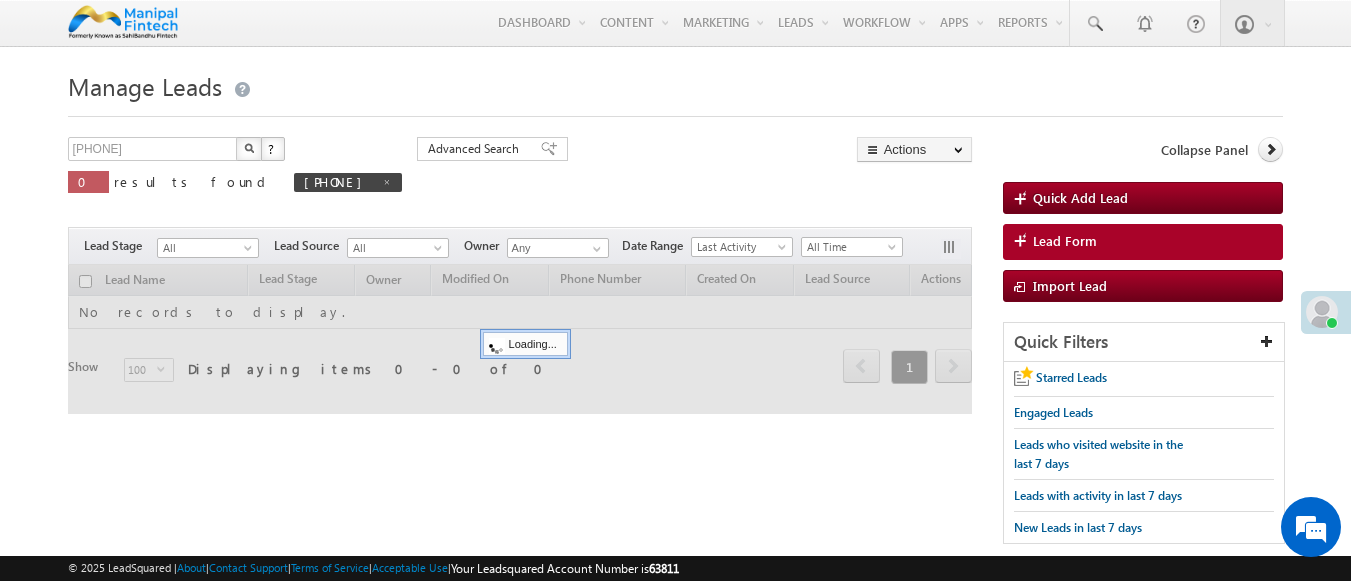 scroll, scrollTop: 0, scrollLeft: 0, axis: both 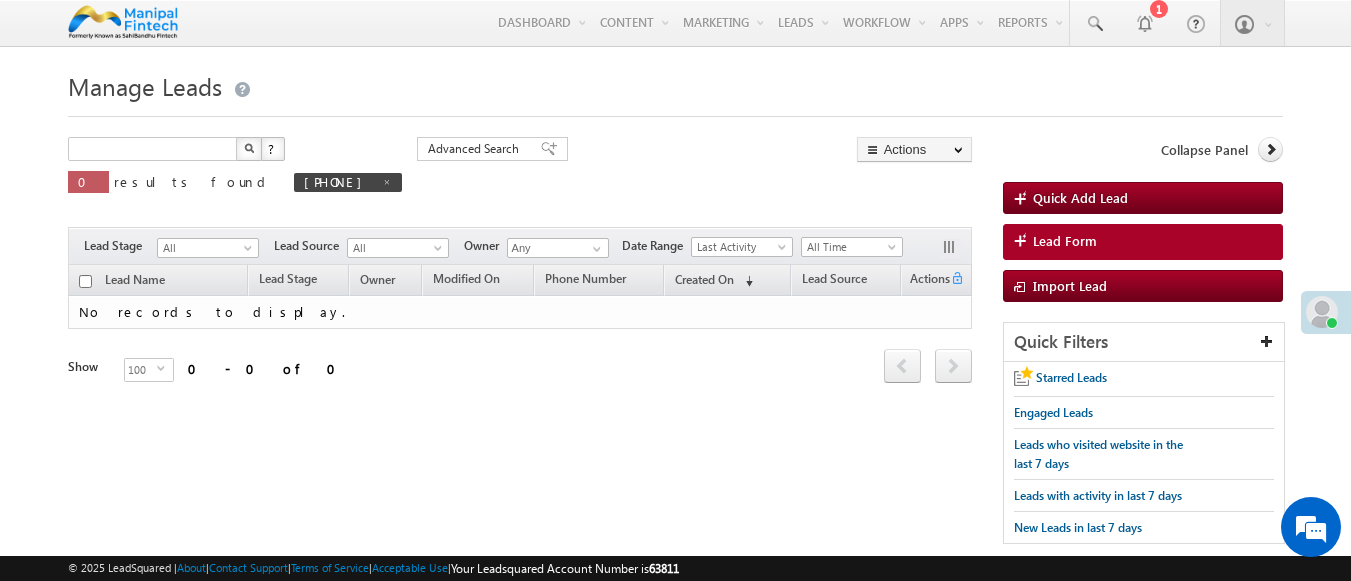 type on "Search Leads" 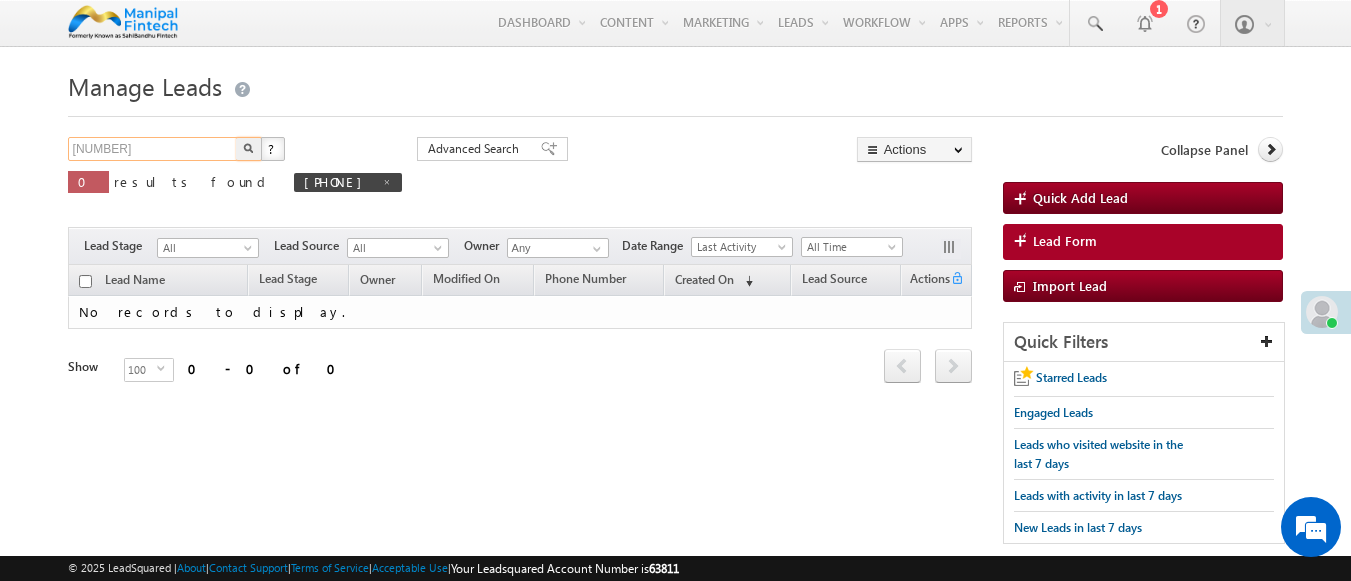 type on "[PHONE]" 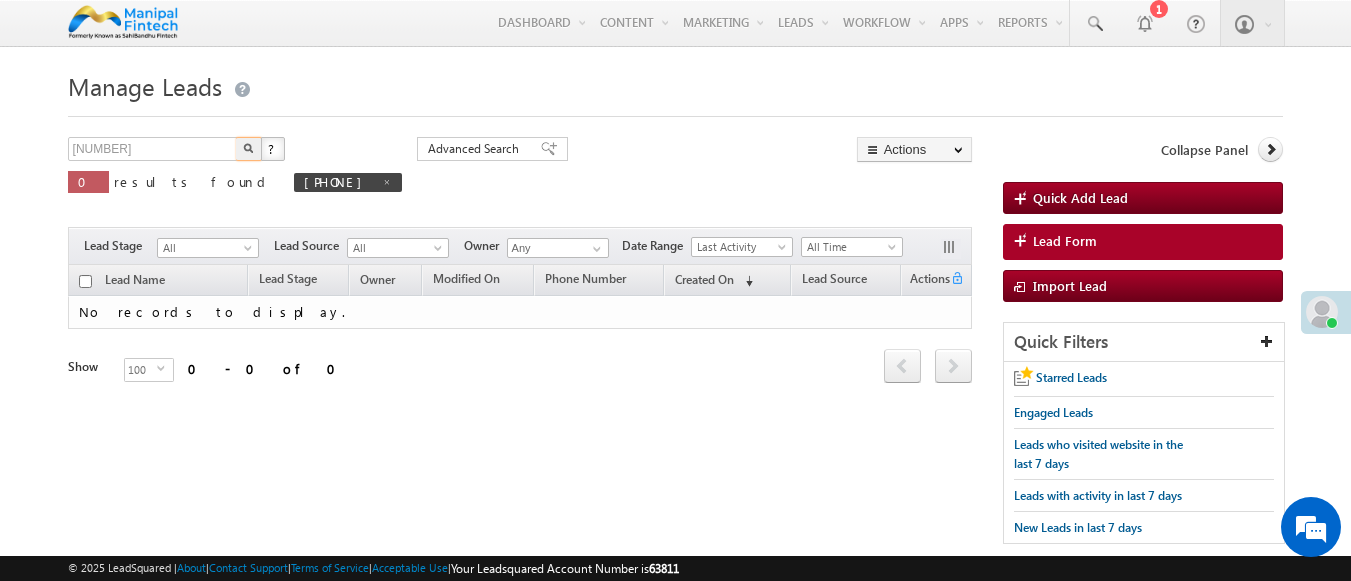 click at bounding box center [248, 148] 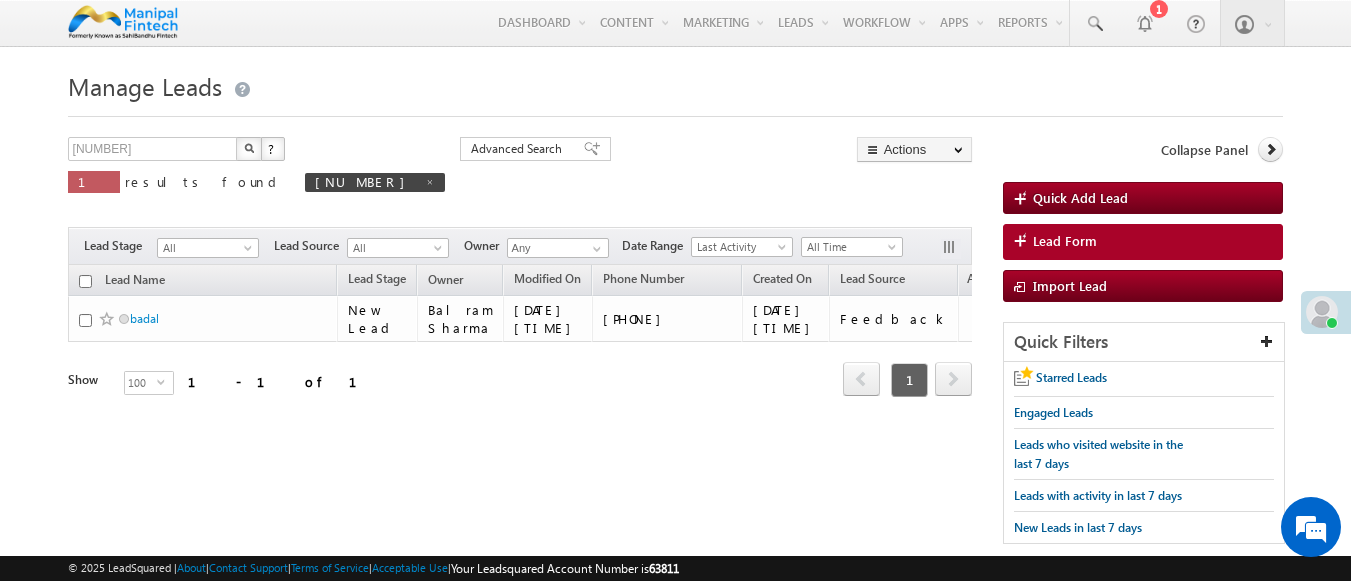 scroll, scrollTop: 0, scrollLeft: 0, axis: both 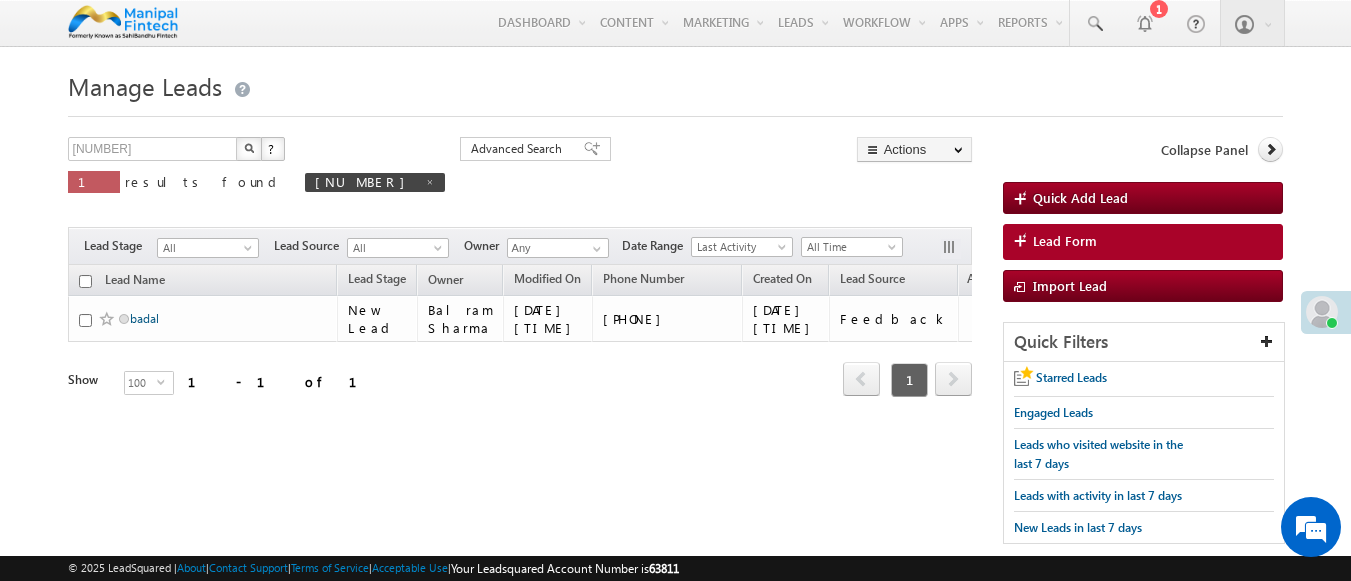 click on "badal" at bounding box center [144, 318] 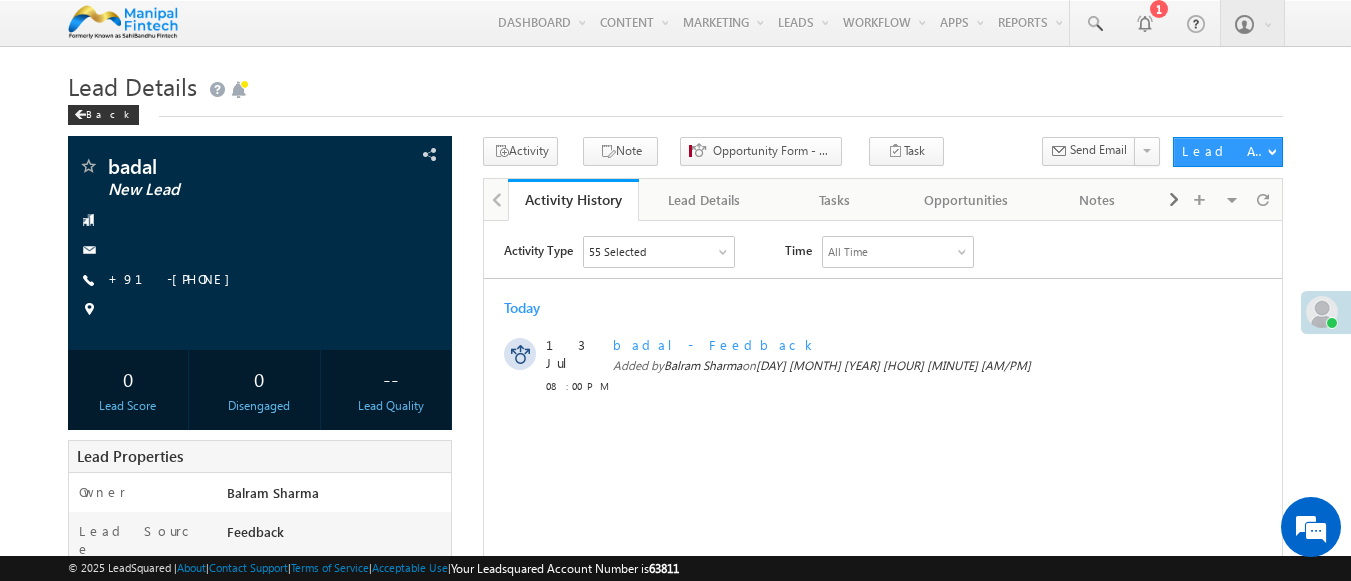 scroll, scrollTop: 0, scrollLeft: 0, axis: both 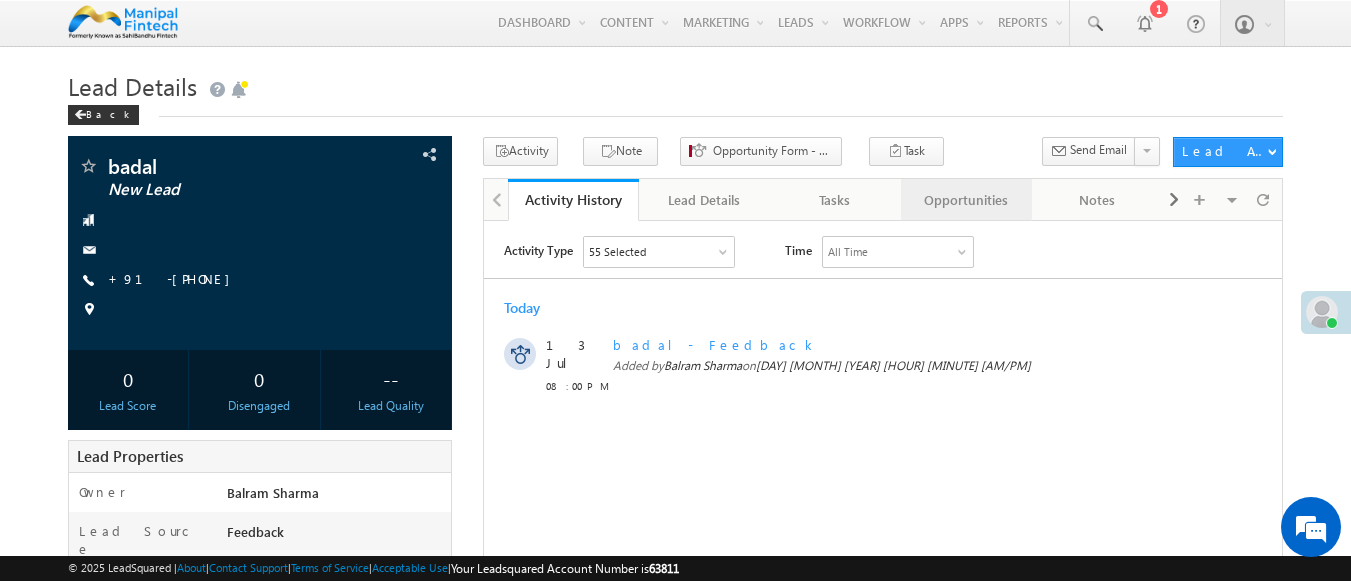 click on "Opportunities" at bounding box center (965, 200) 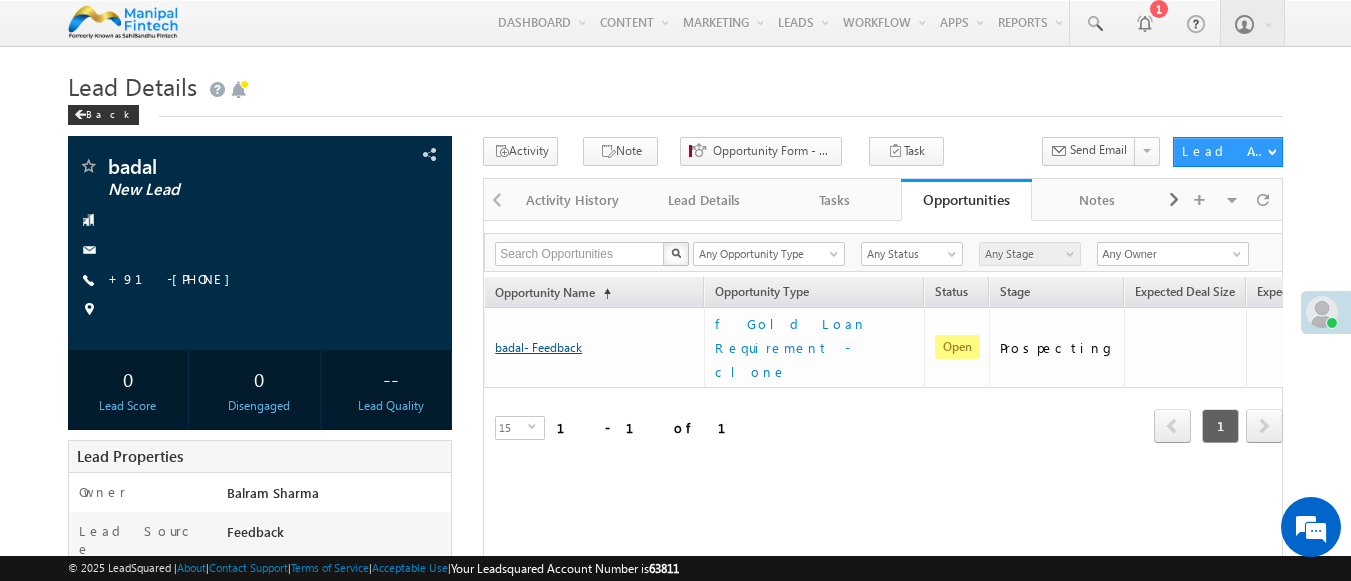 click on "badal- Feedback" at bounding box center [538, 347] 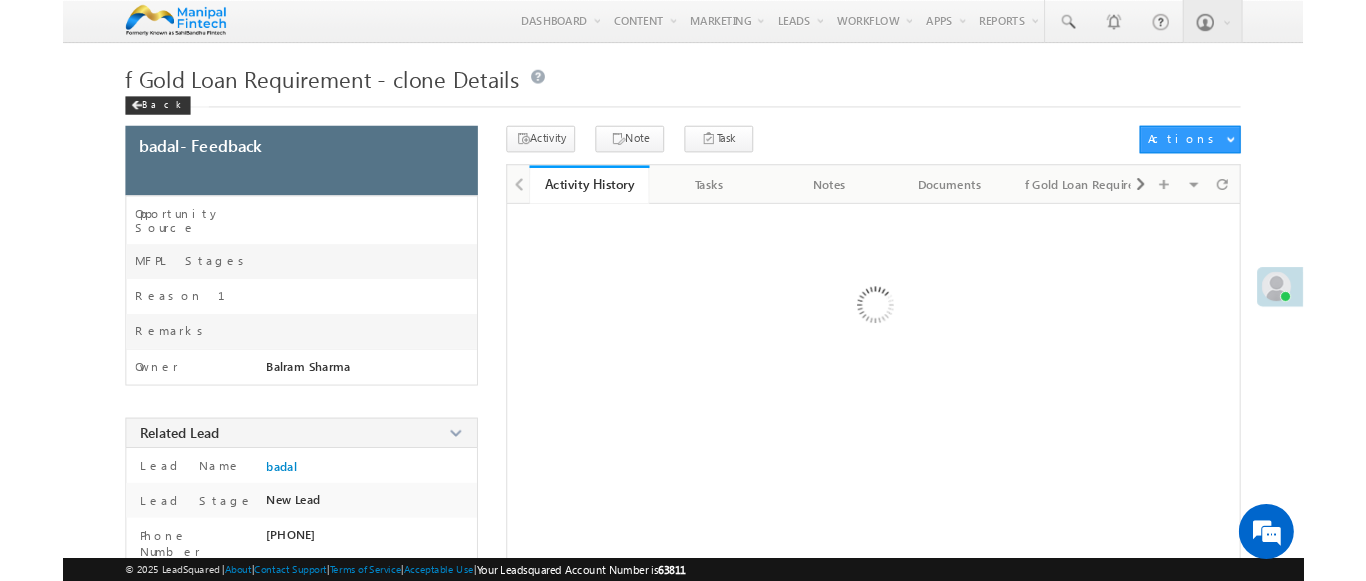 scroll, scrollTop: 0, scrollLeft: 0, axis: both 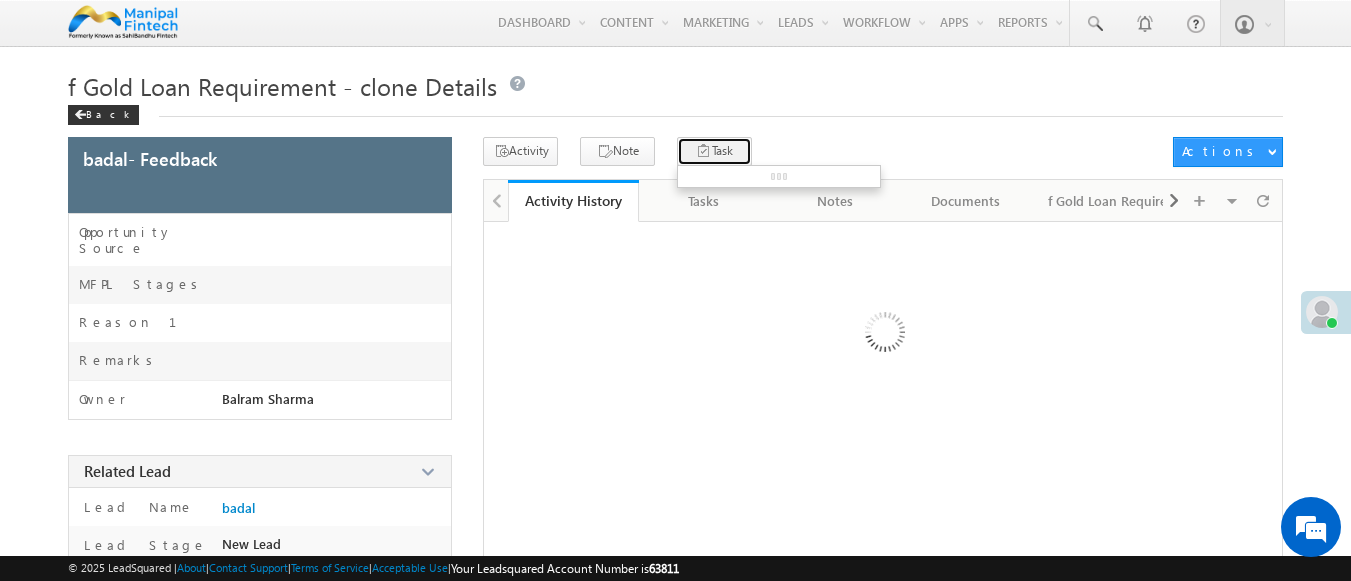 click on "Task" at bounding box center [714, 151] 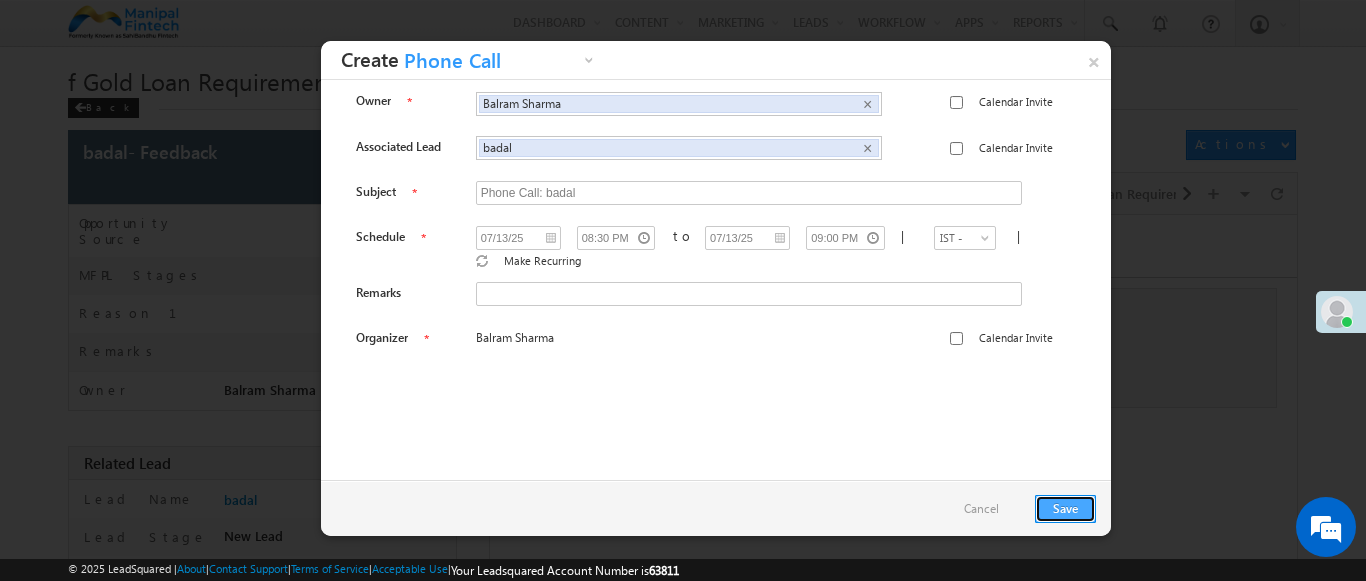 click on "Save" at bounding box center [1065, 509] 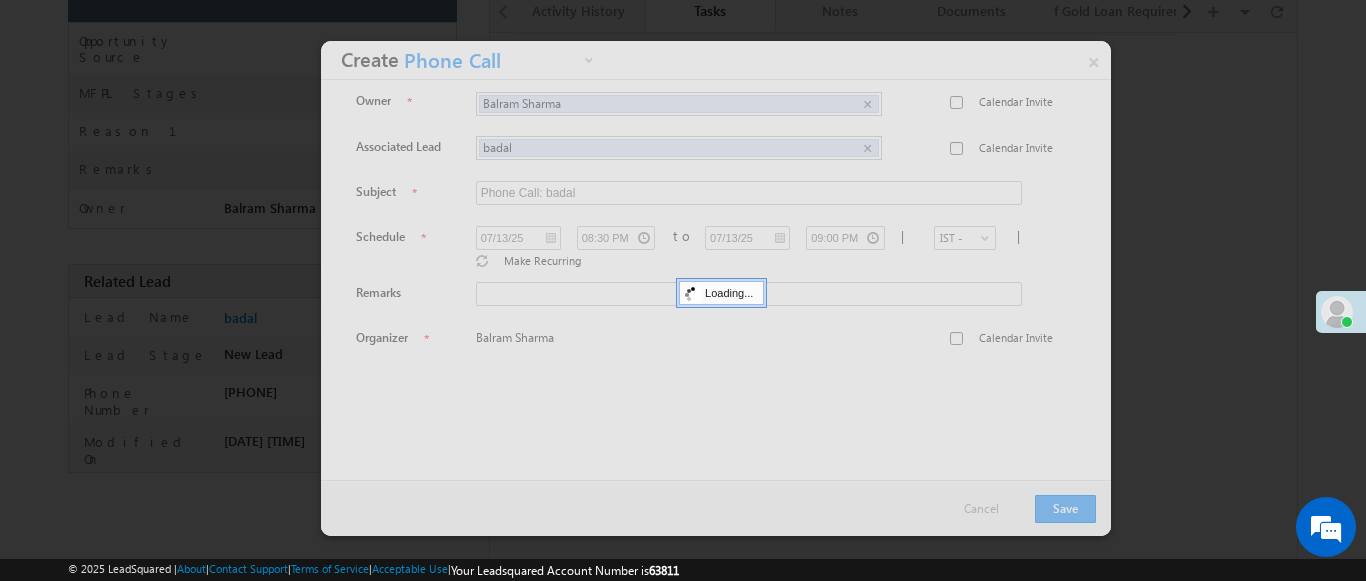 click on "Tasks" at bounding box center [710, 10] 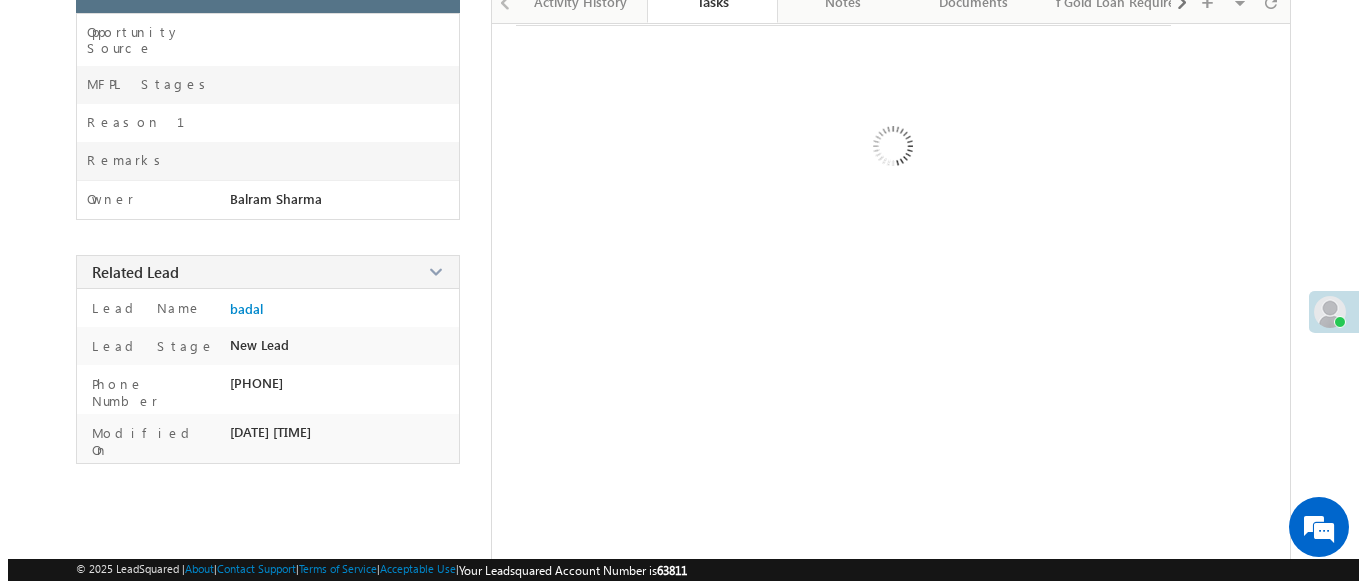 scroll, scrollTop: 235, scrollLeft: 0, axis: vertical 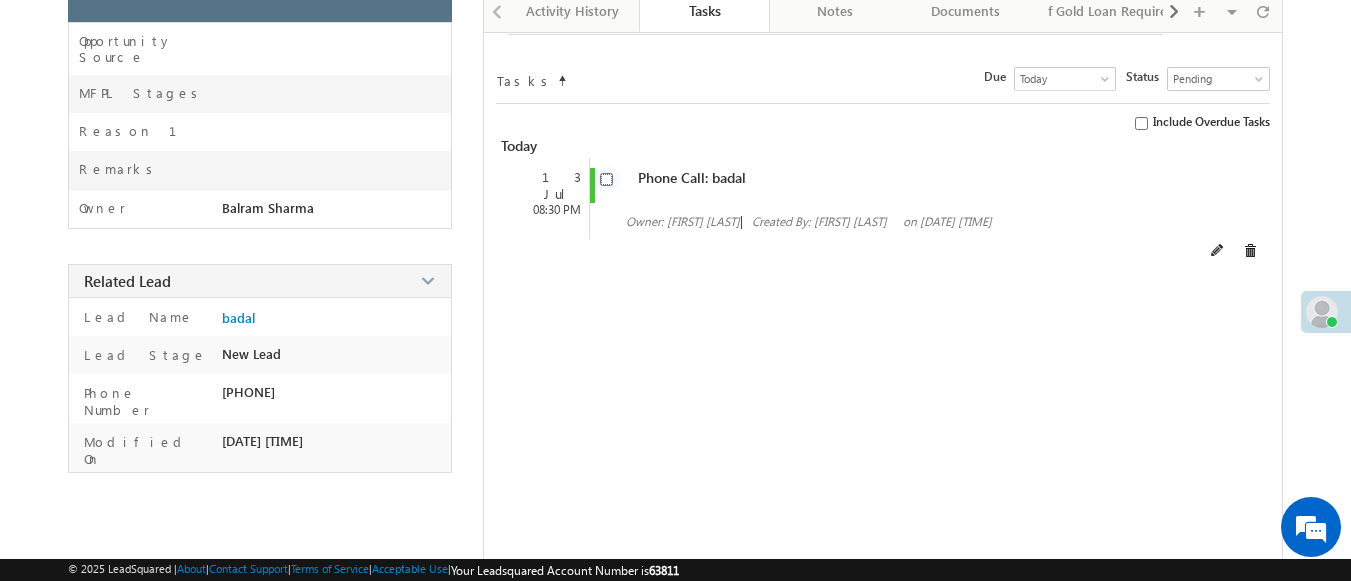 click at bounding box center [606, 179] 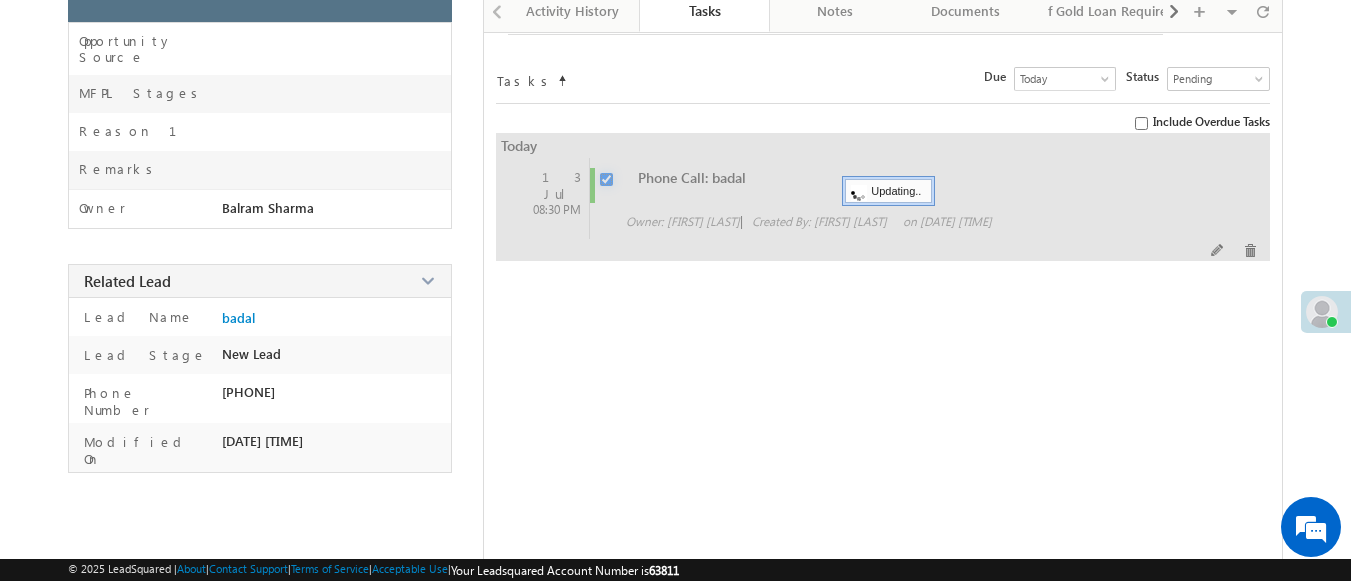 checkbox on "false" 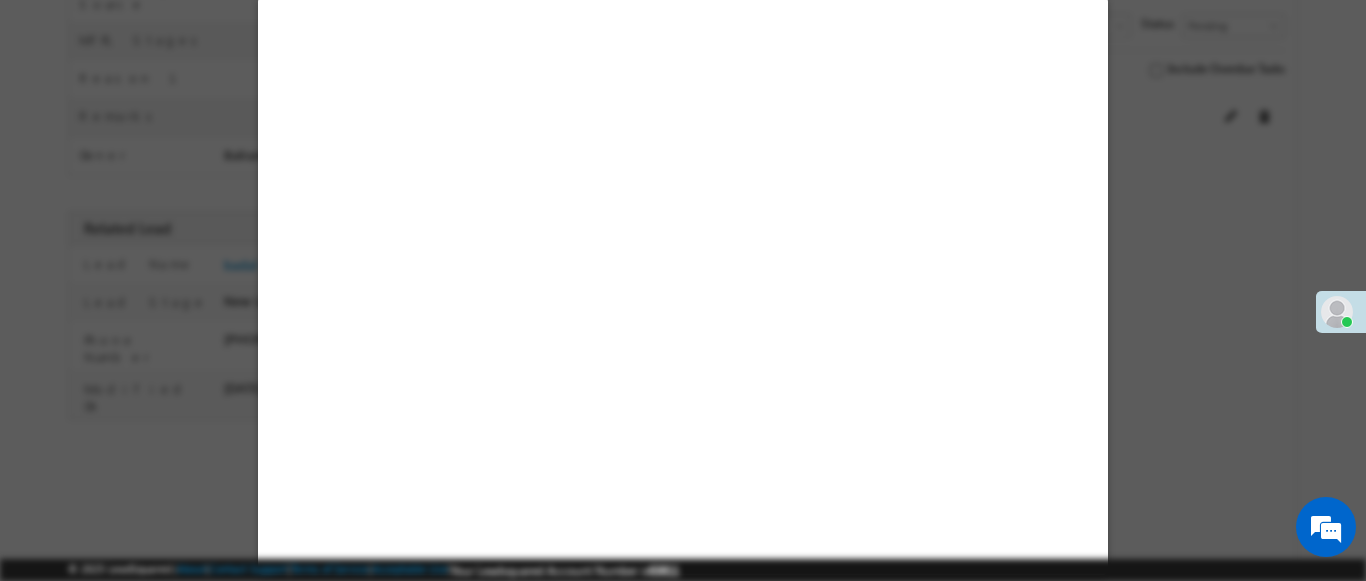 scroll, scrollTop: 182, scrollLeft: 0, axis: vertical 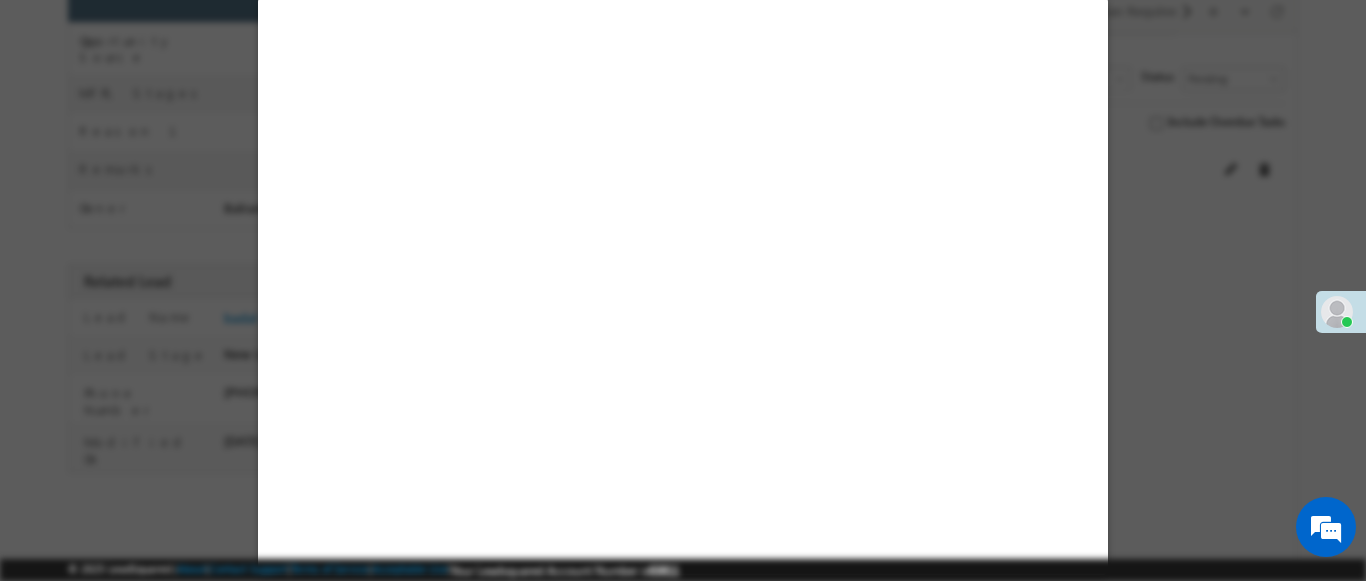 select on "Feedback" 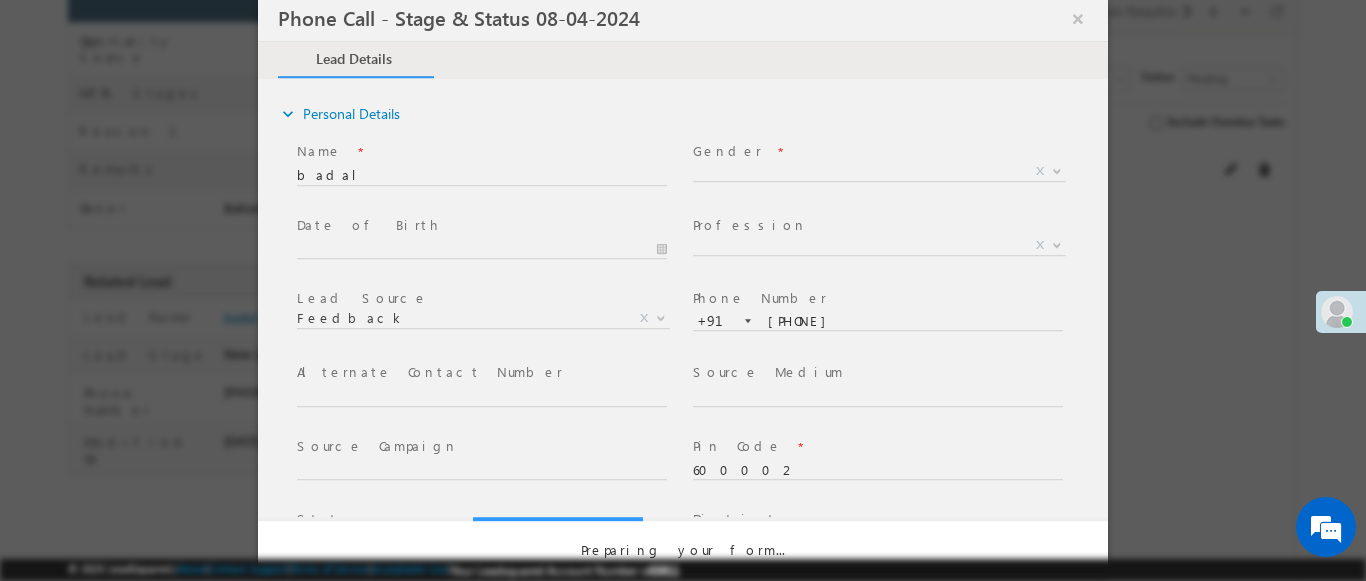 select on "Open" 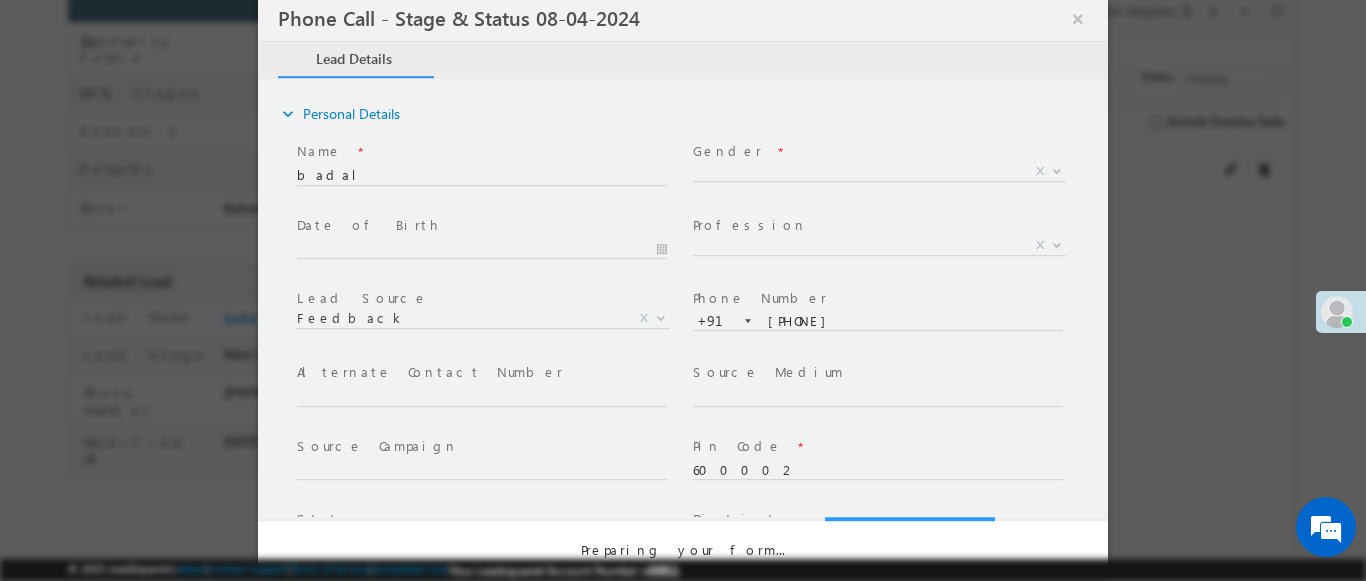 scroll, scrollTop: 0, scrollLeft: 0, axis: both 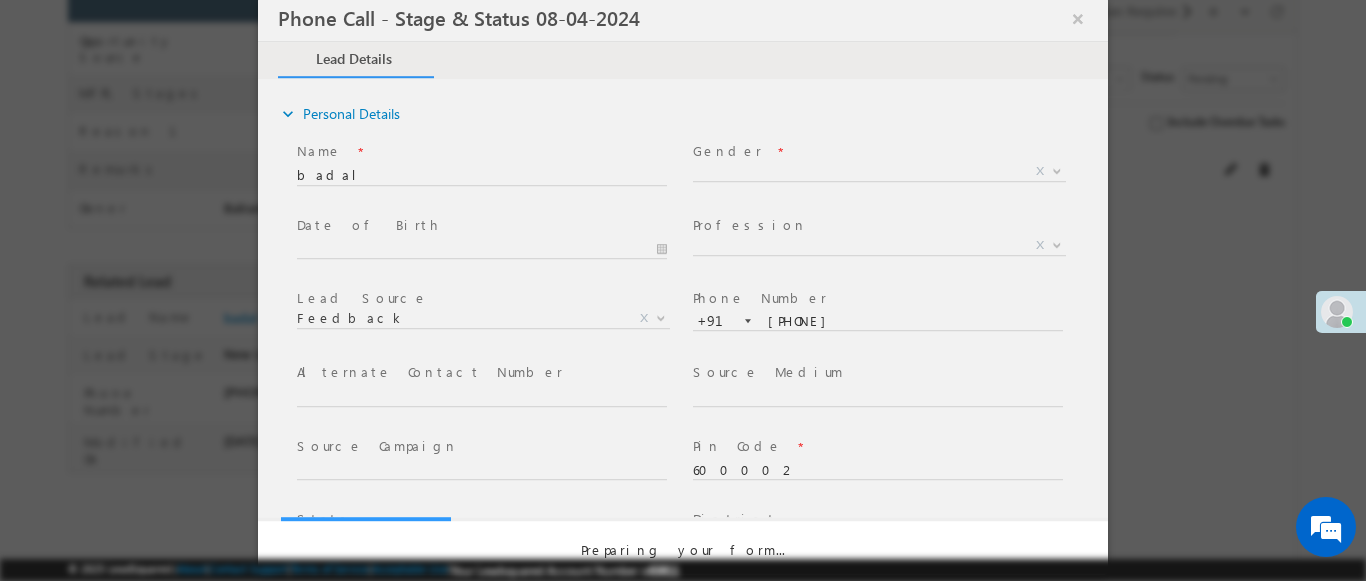 select on "Fresh Lead" 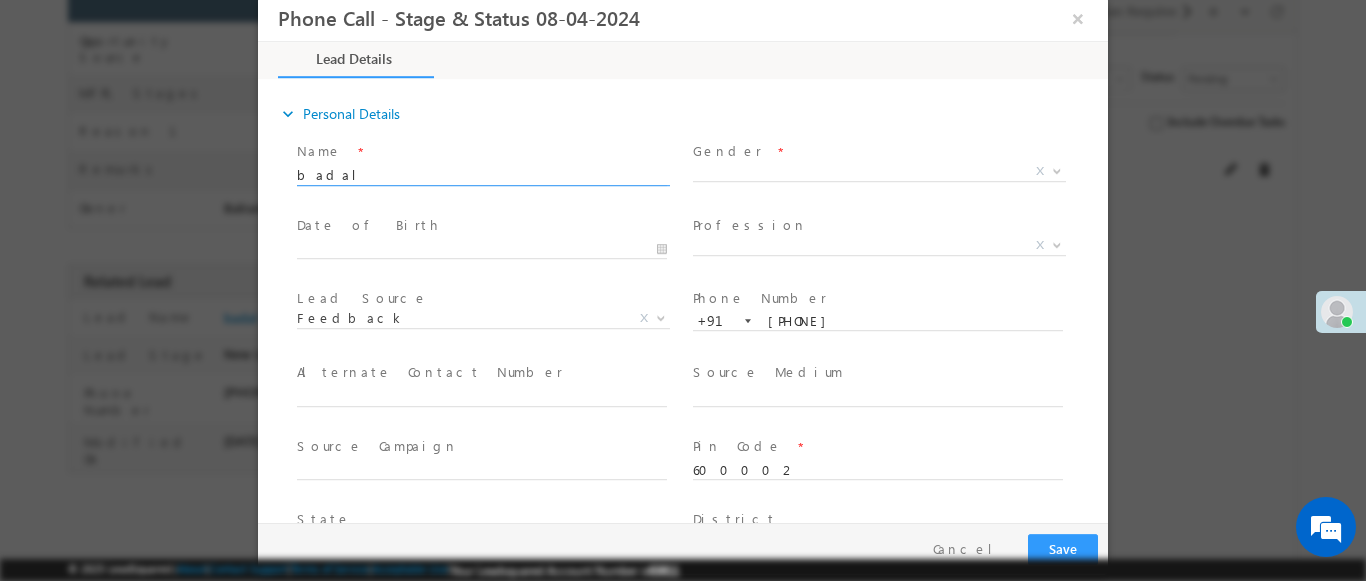type on "[DATE] [TIME]" 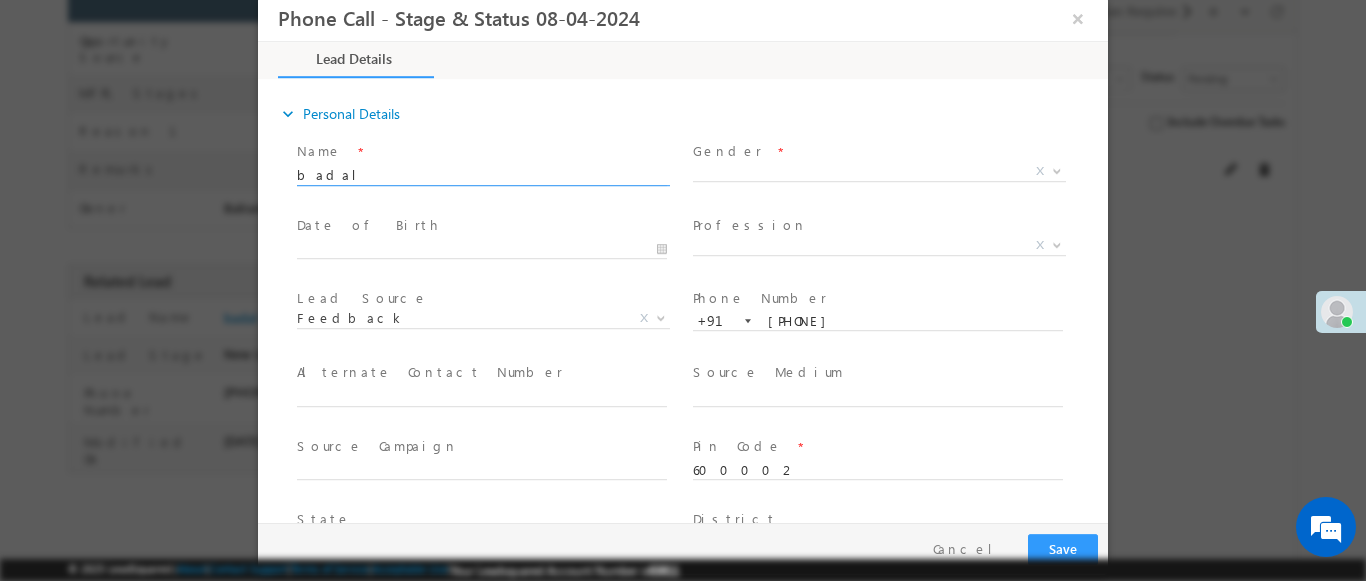 scroll, scrollTop: 0, scrollLeft: 0, axis: both 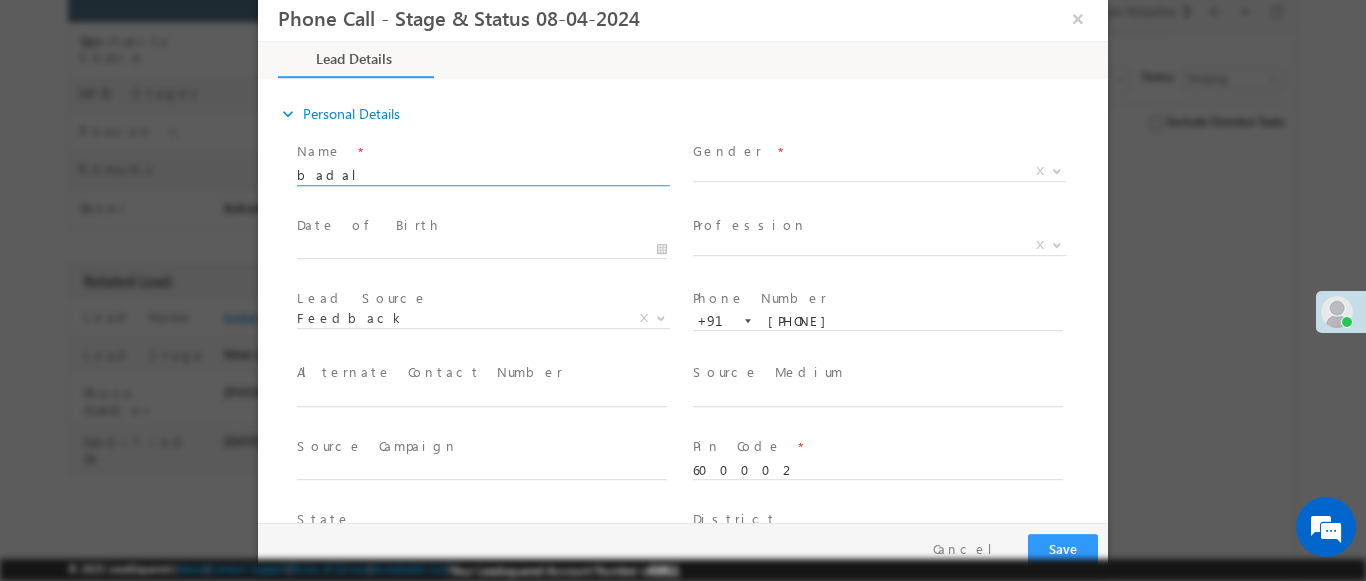click at bounding box center (1057, 170) 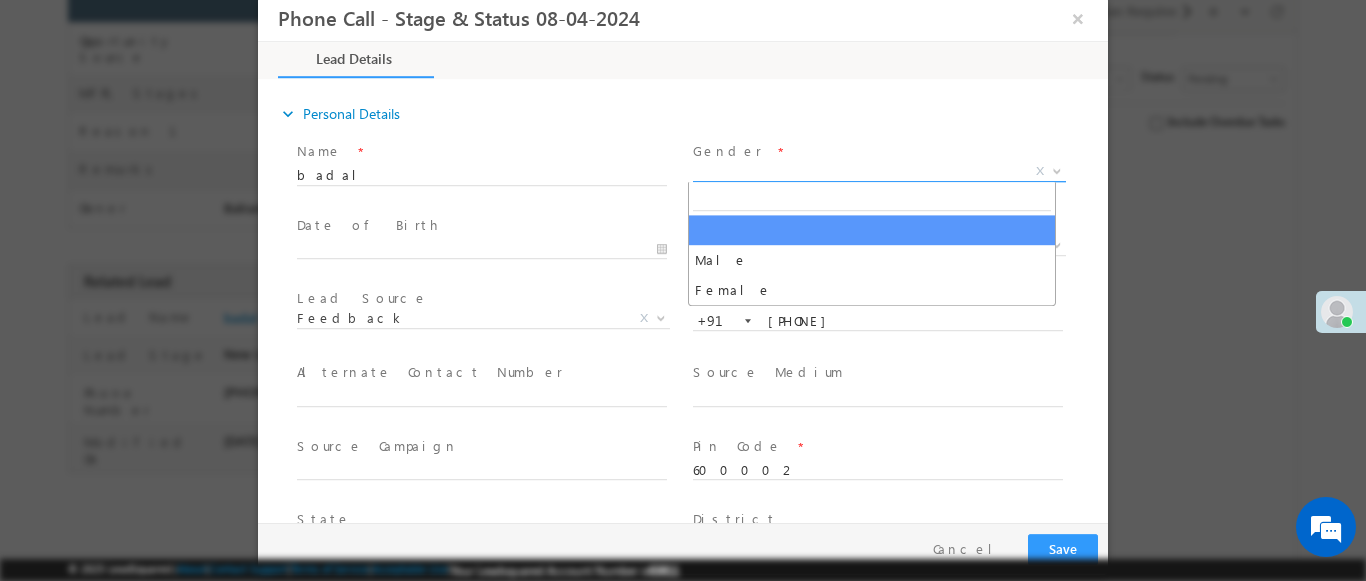 select on "Male" 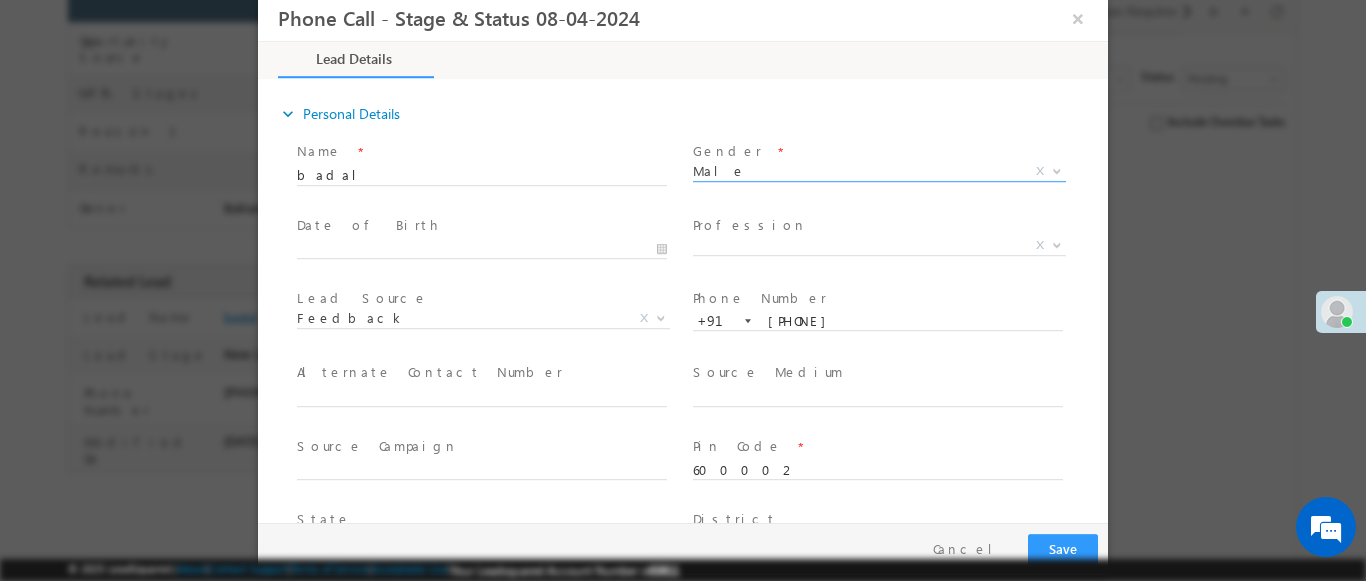scroll, scrollTop: 3, scrollLeft: 0, axis: vertical 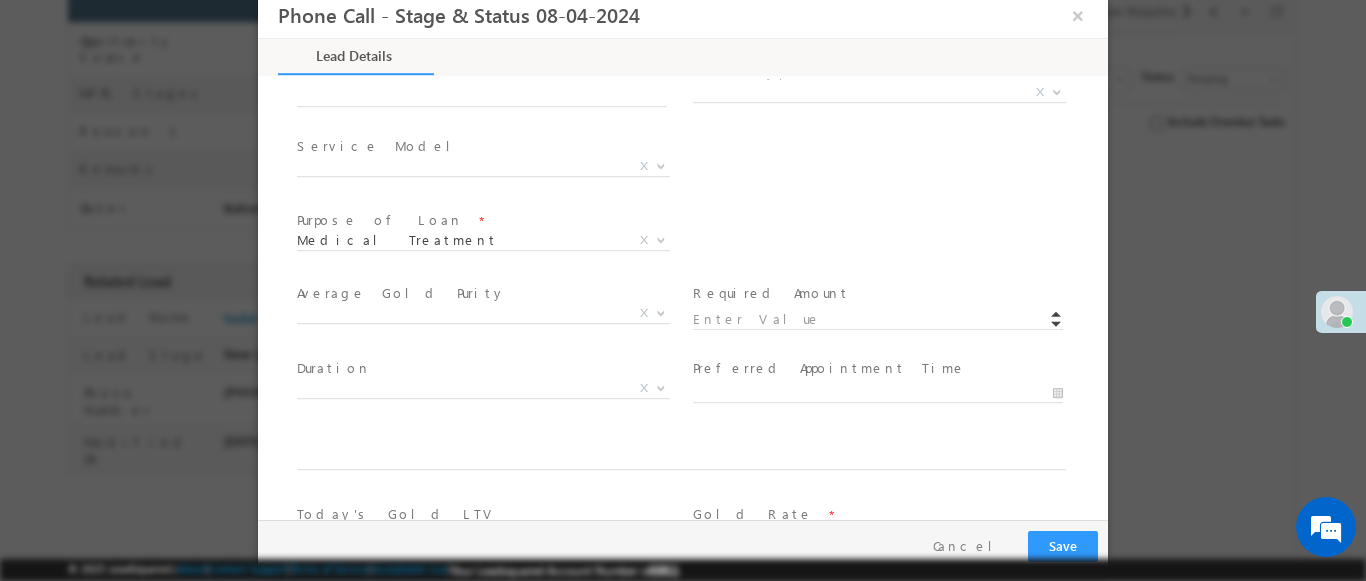 click at bounding box center [1057, 91] 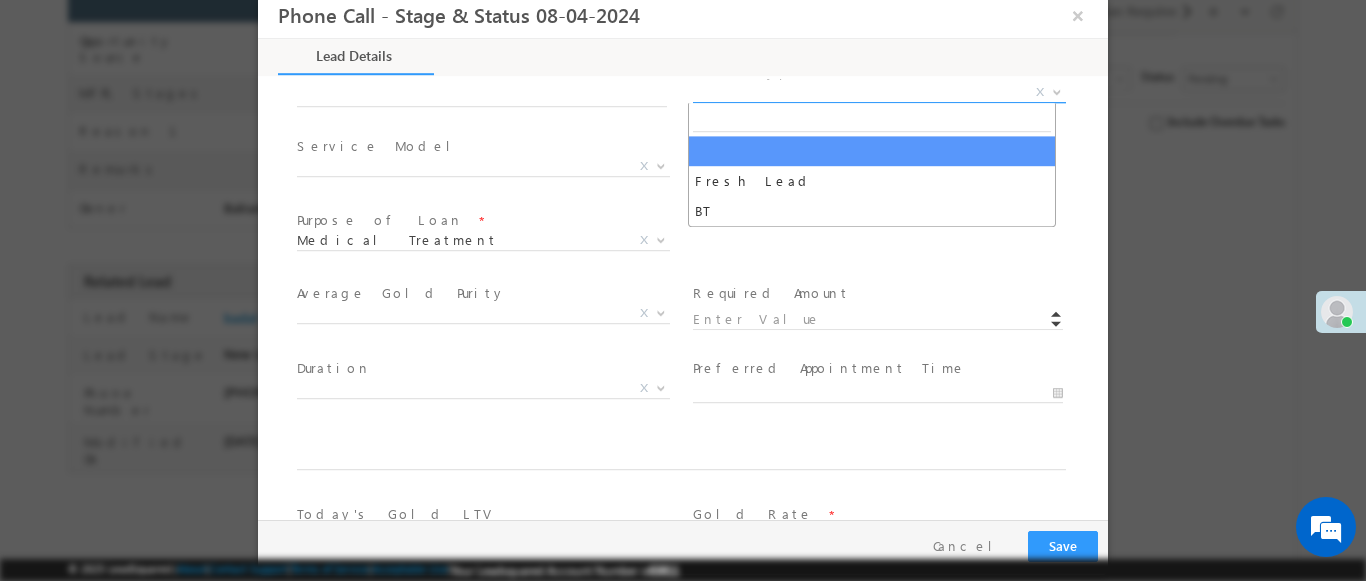 select on "Fresh Lead" 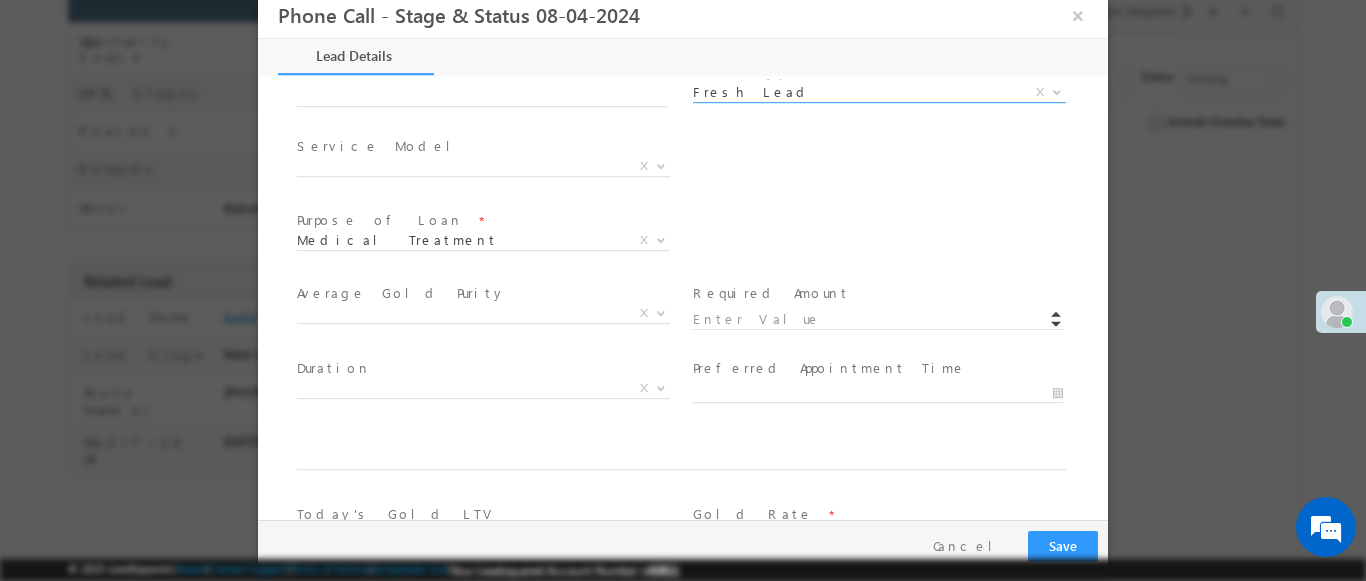 click at bounding box center [661, 165] 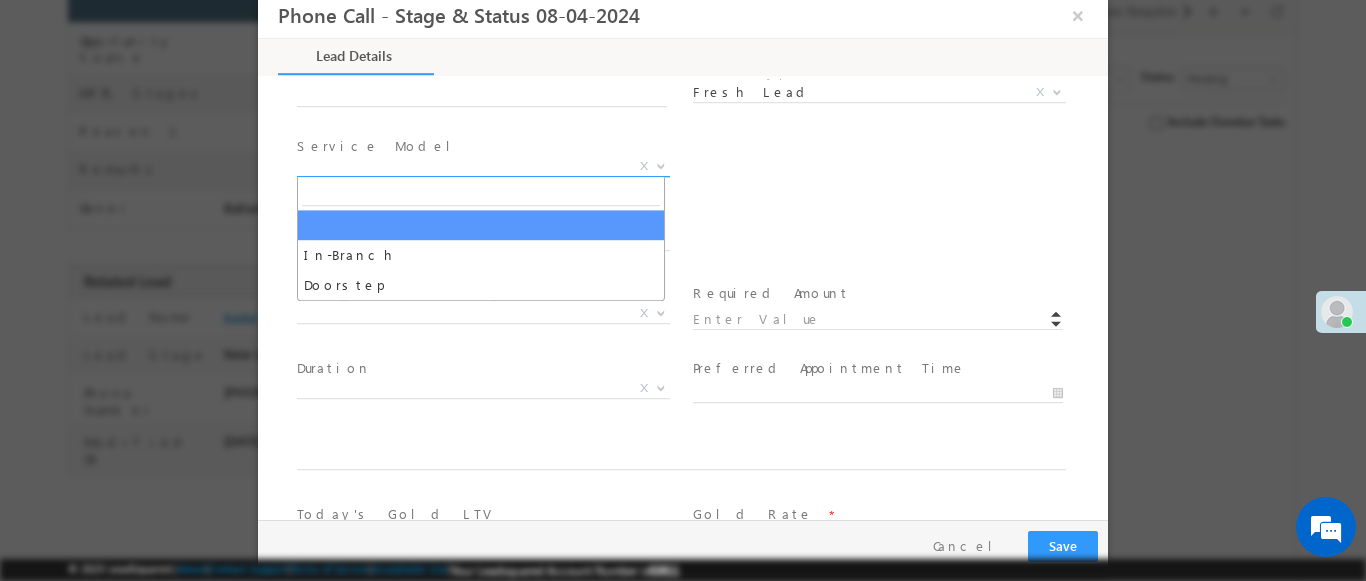 select on "In-Branch" 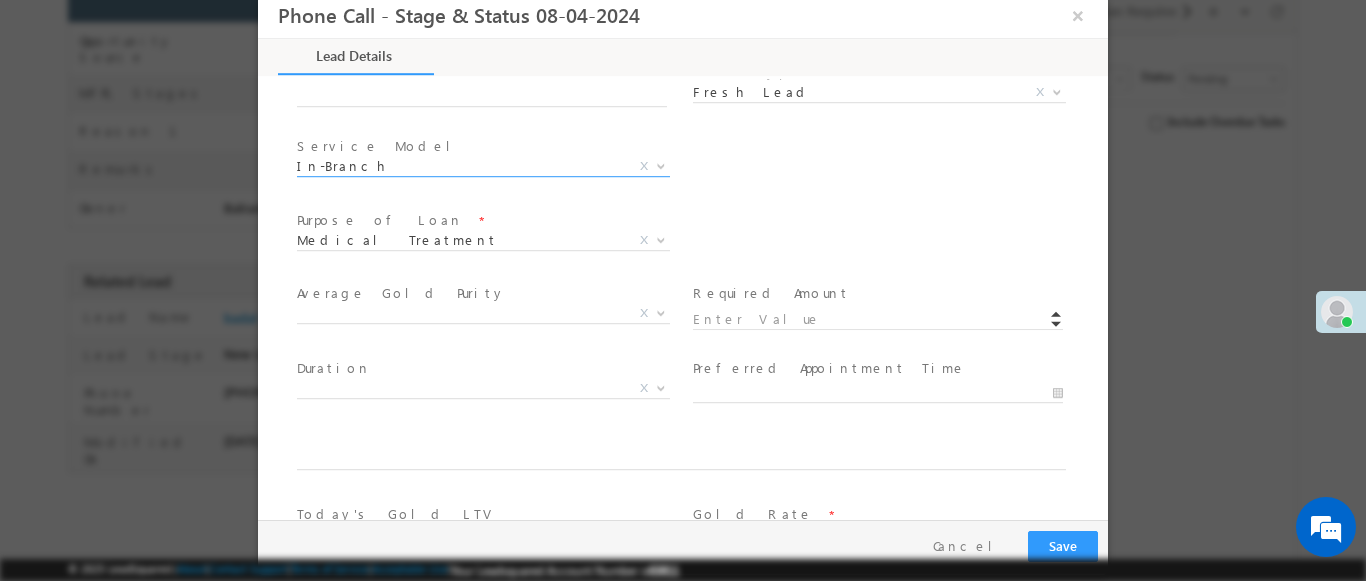 scroll, scrollTop: 1168, scrollLeft: 0, axis: vertical 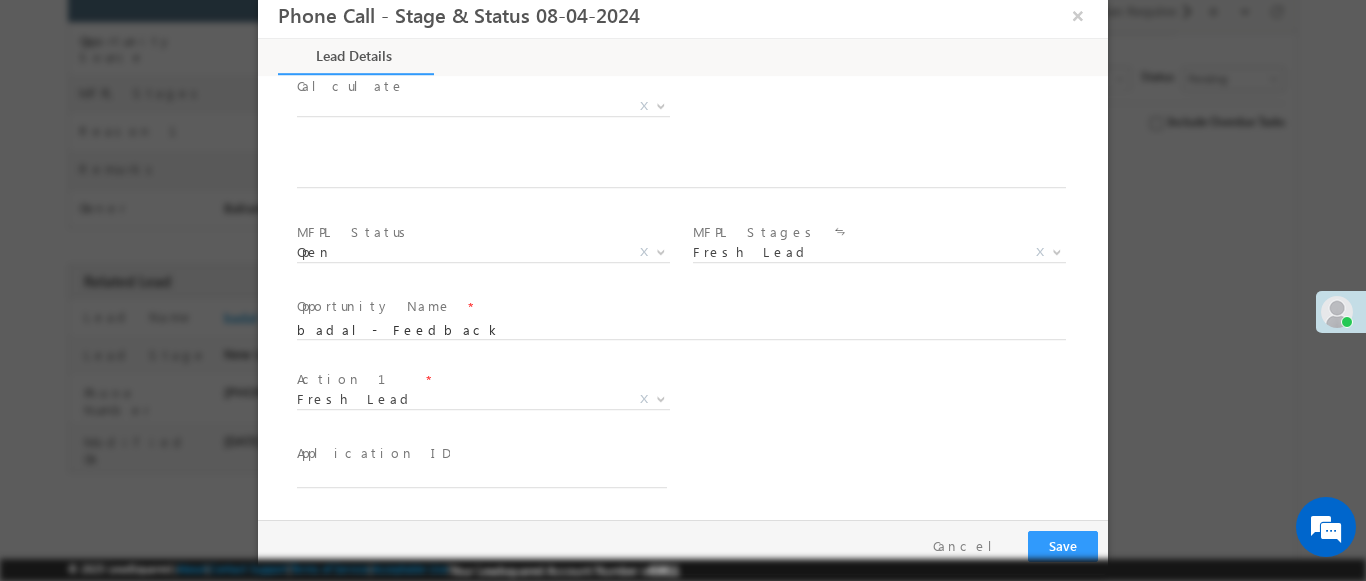 click at bounding box center [661, 398] 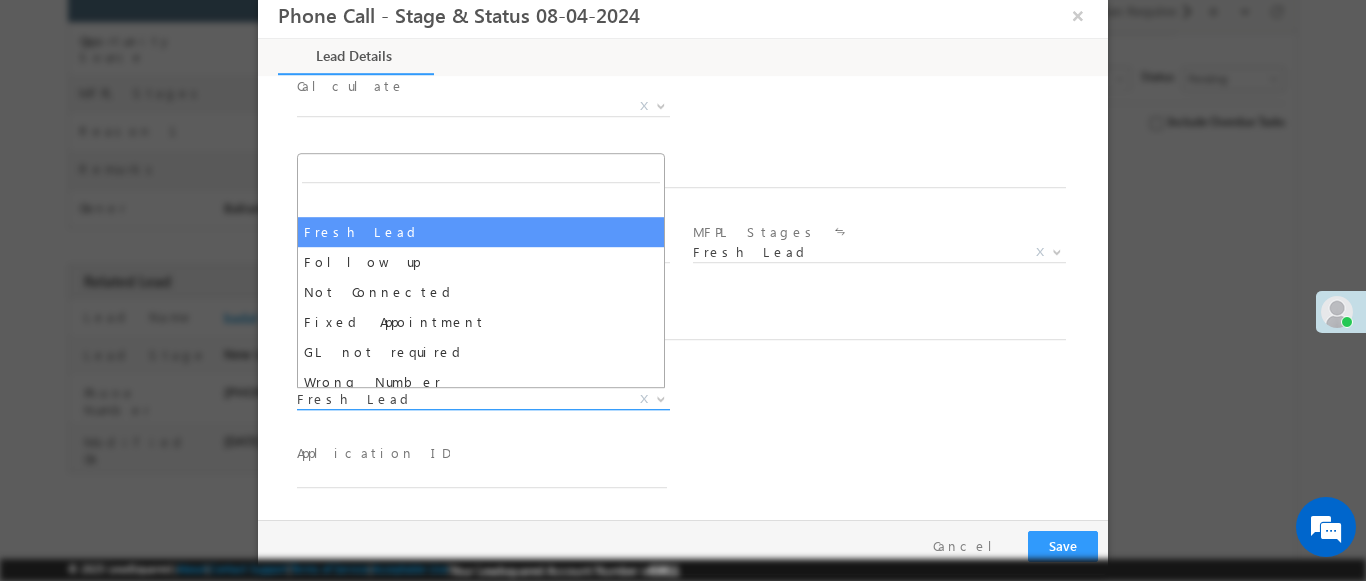 select on "Fixed Appointment" 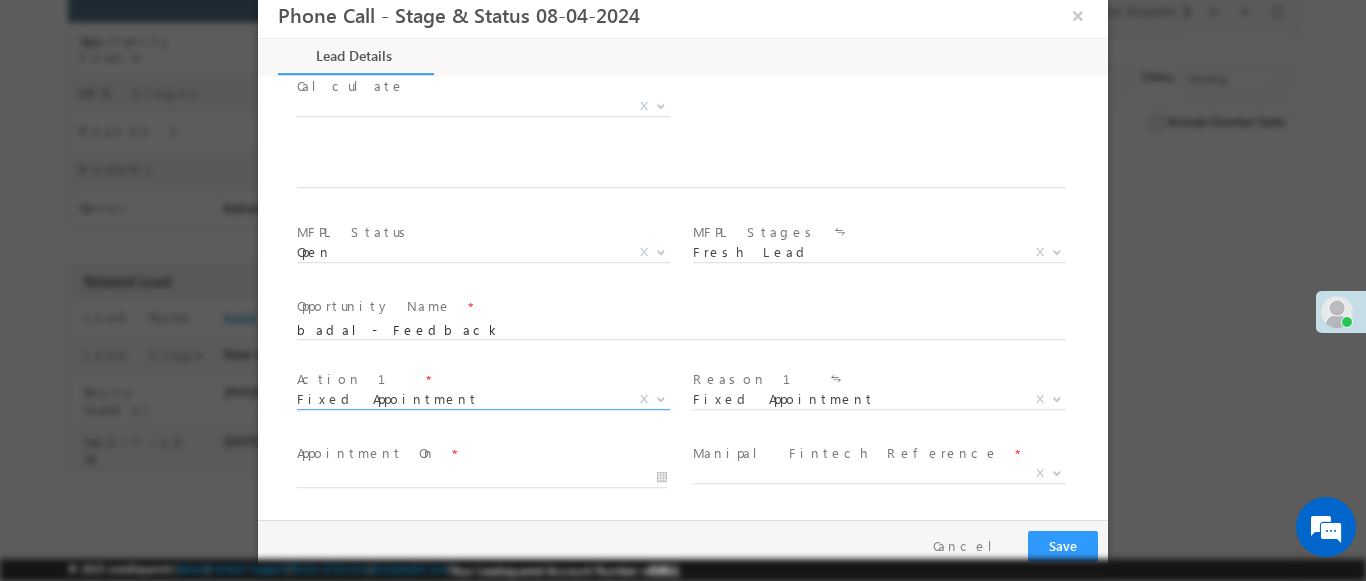 scroll, scrollTop: 3, scrollLeft: 0, axis: vertical 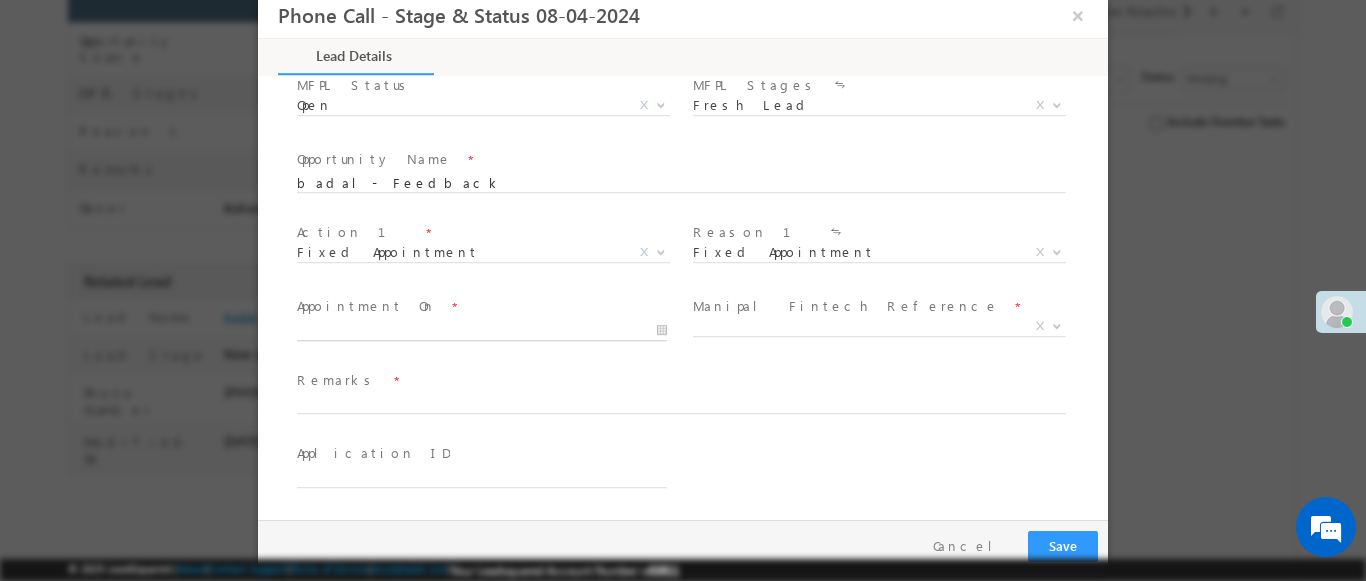click at bounding box center (482, 331) 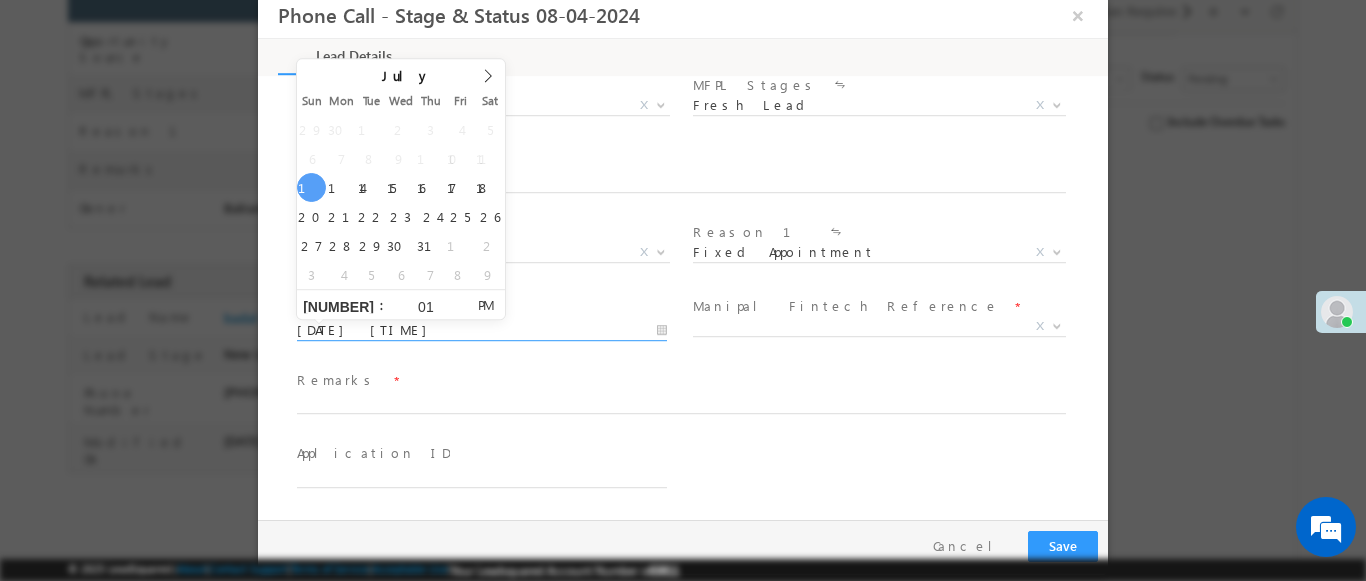 type on "[NUMBER]" 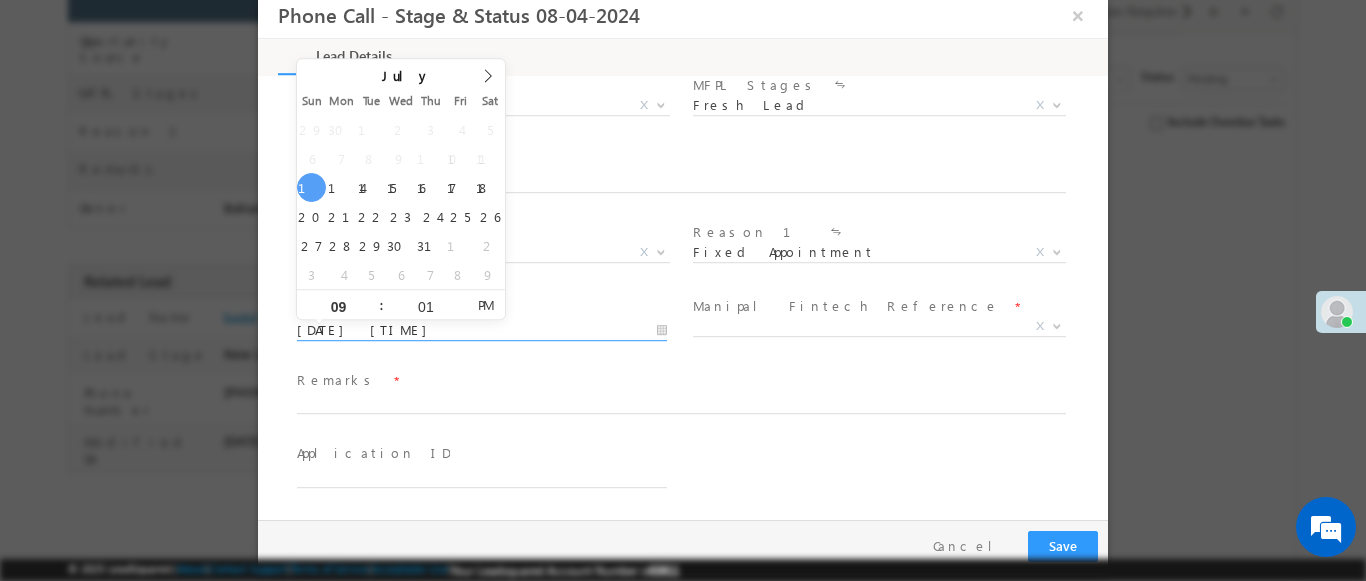 type on "0" 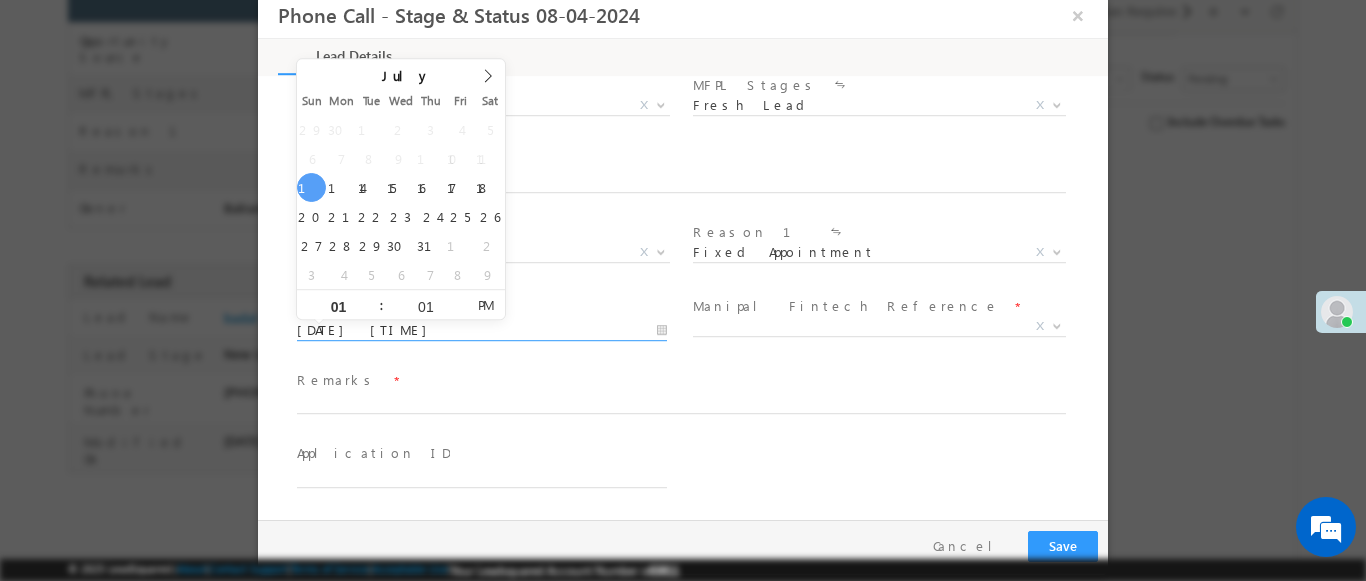 type on "01" 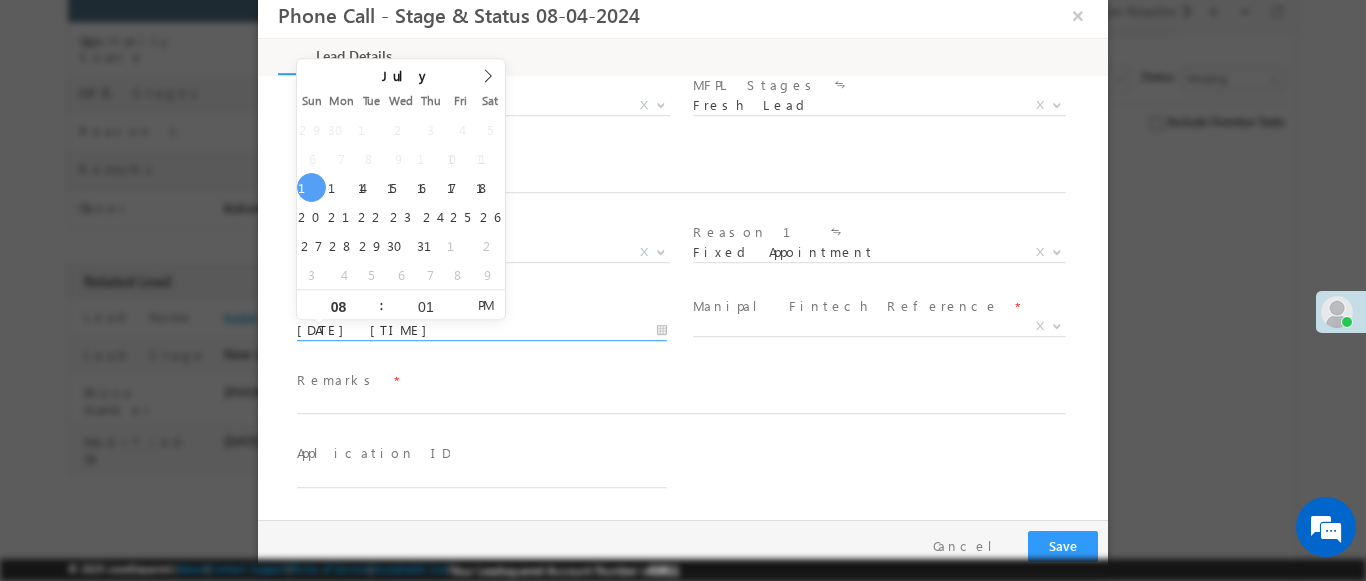 click at bounding box center [1057, 325] 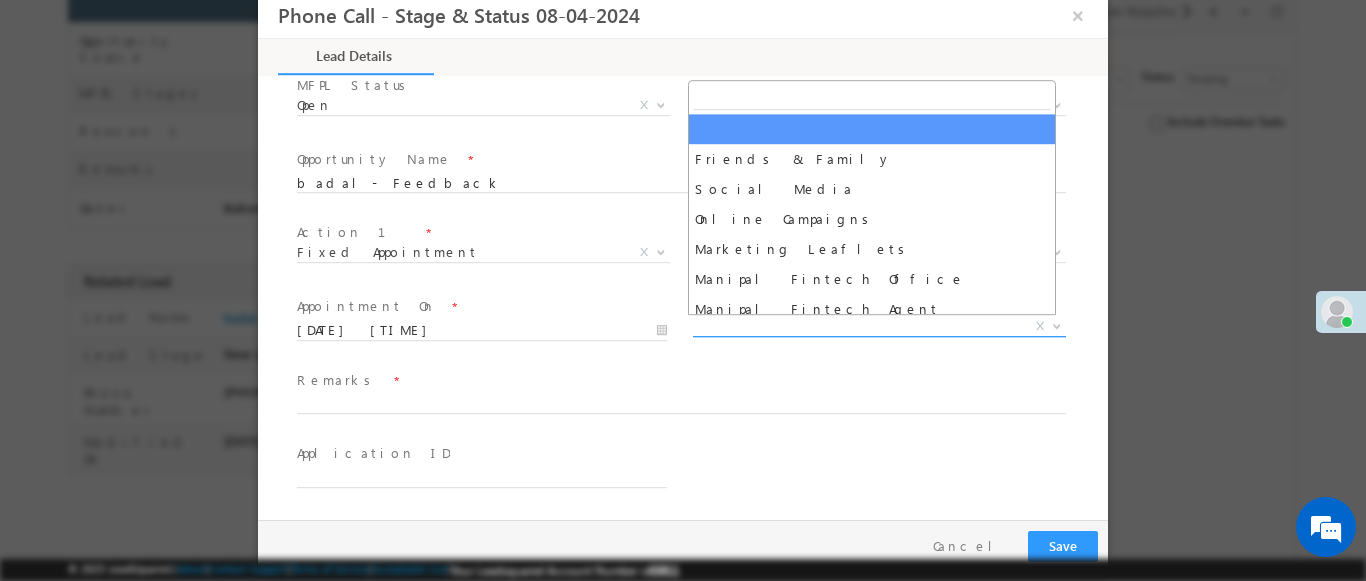 select on "Friends & Family" 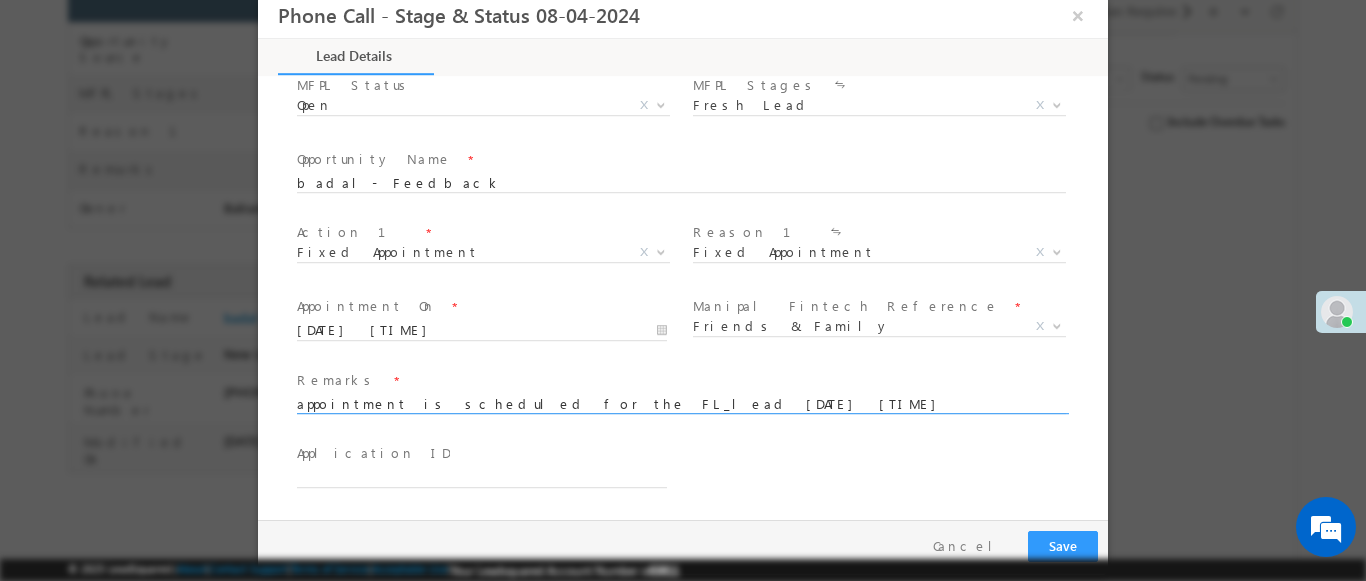 type on "appointment is scheduled for the FL_lead [DATE] [TIME]" 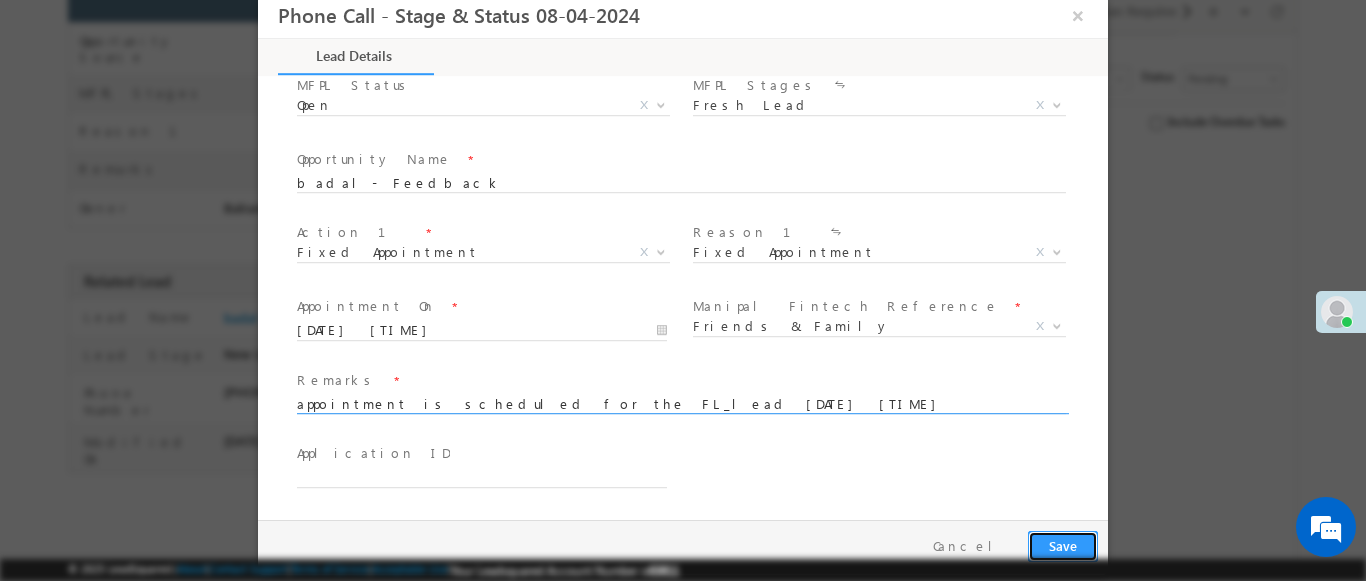 click on "Save" at bounding box center (1063, 546) 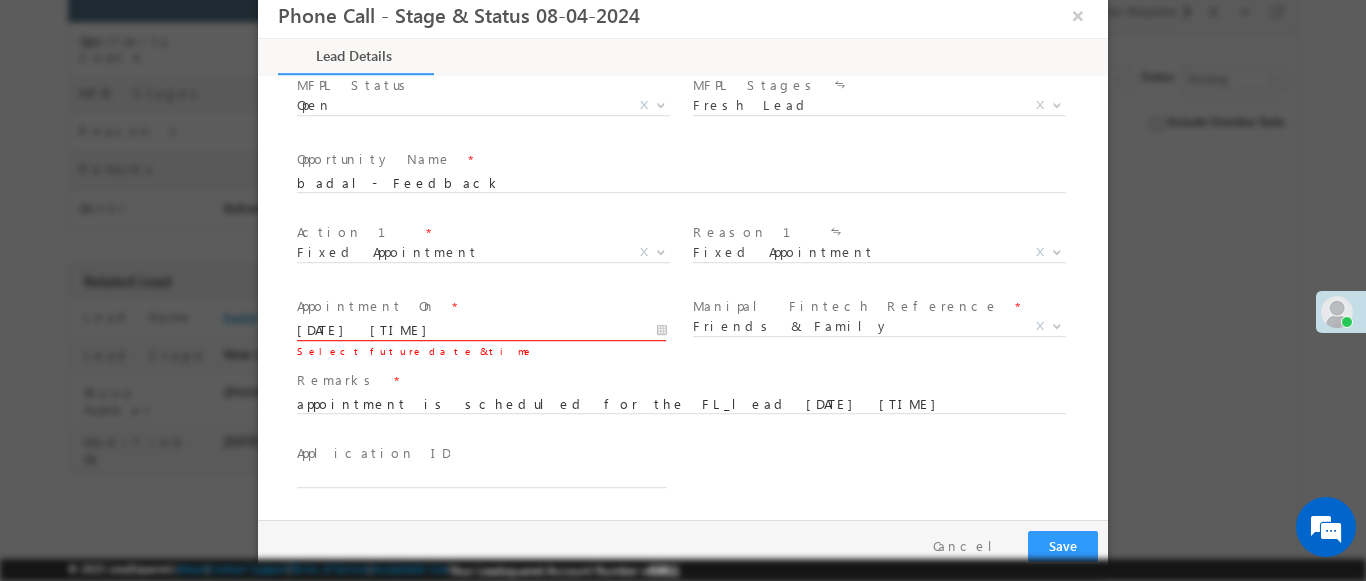 scroll, scrollTop: 1310, scrollLeft: 0, axis: vertical 